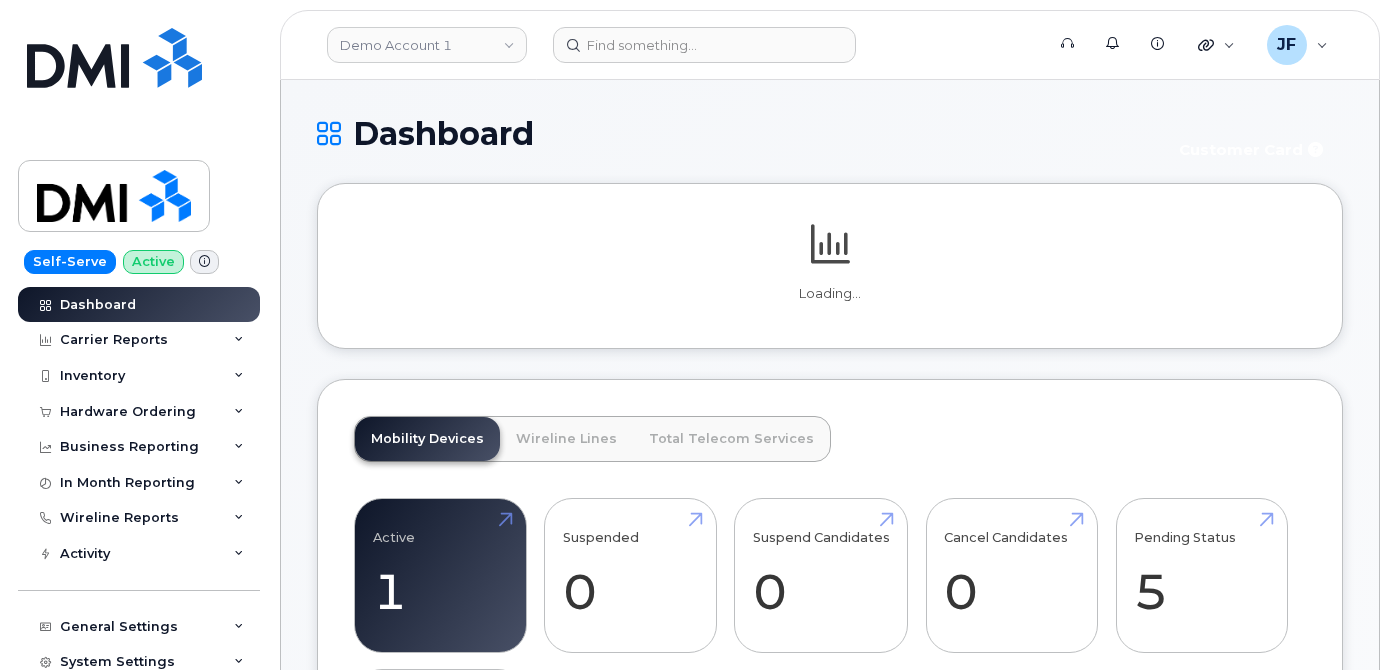 scroll, scrollTop: 0, scrollLeft: 0, axis: both 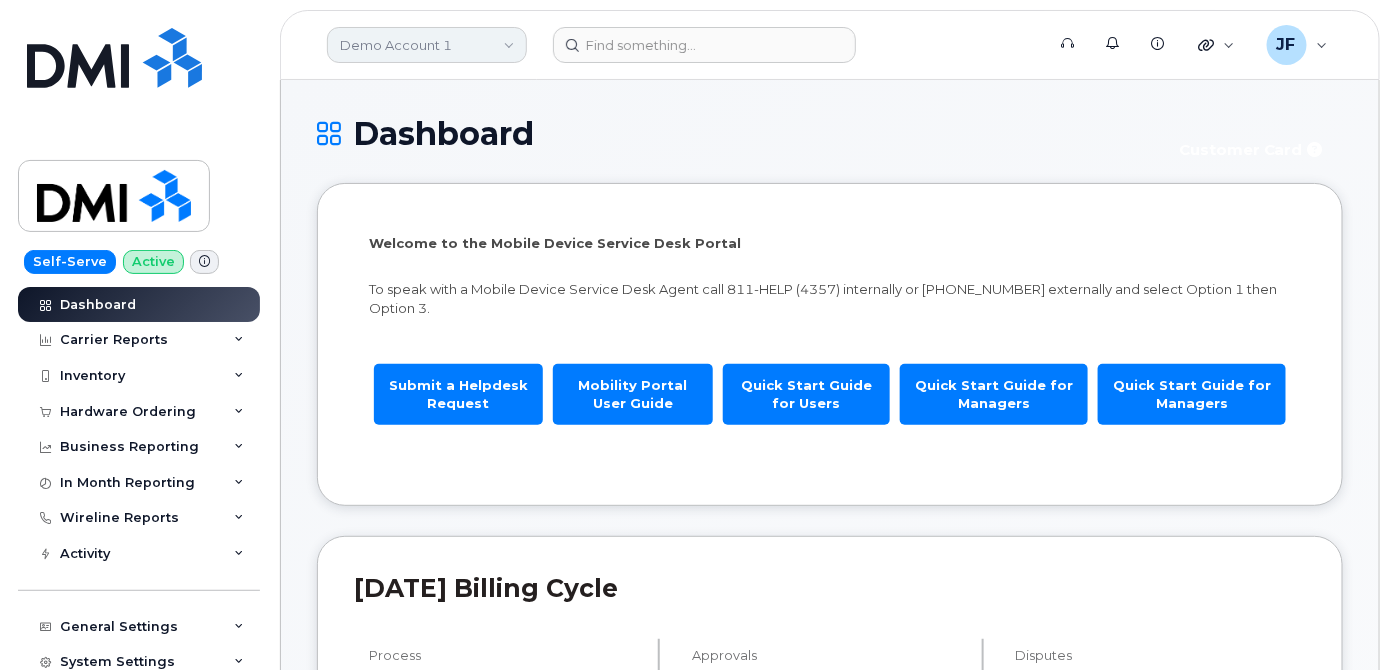 click on "Demo Account 1" 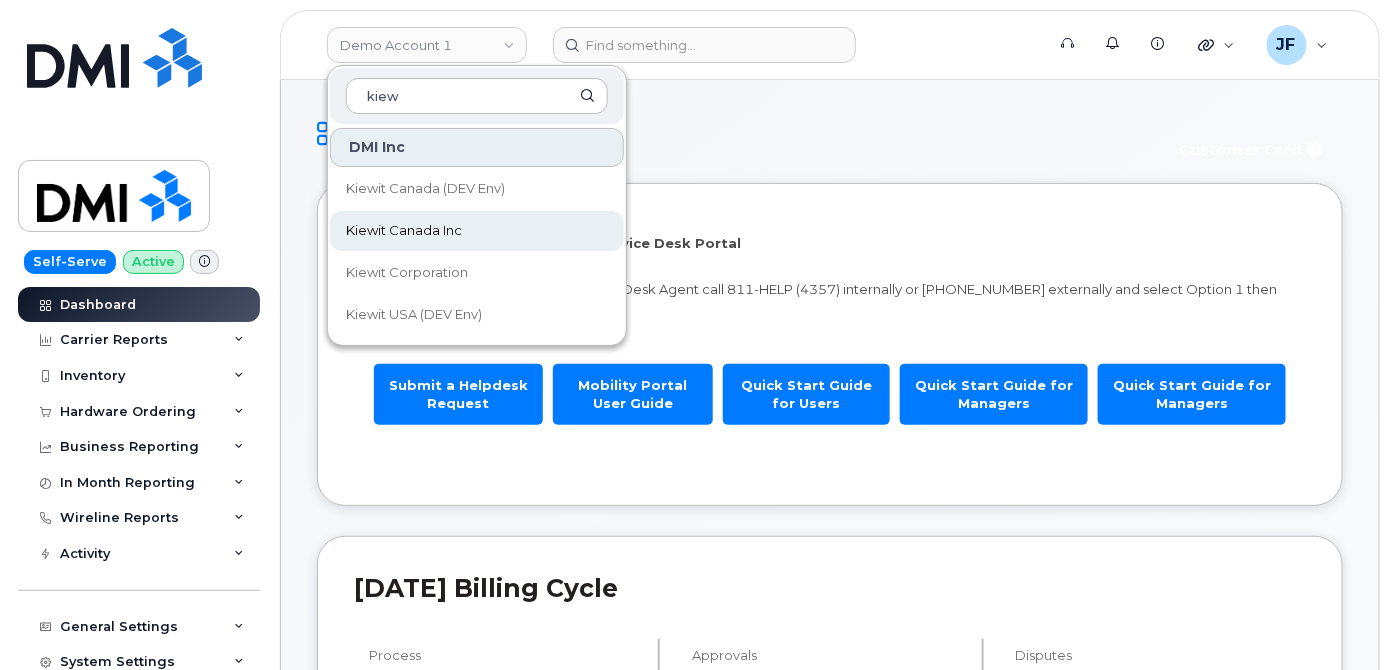 type on "kiew" 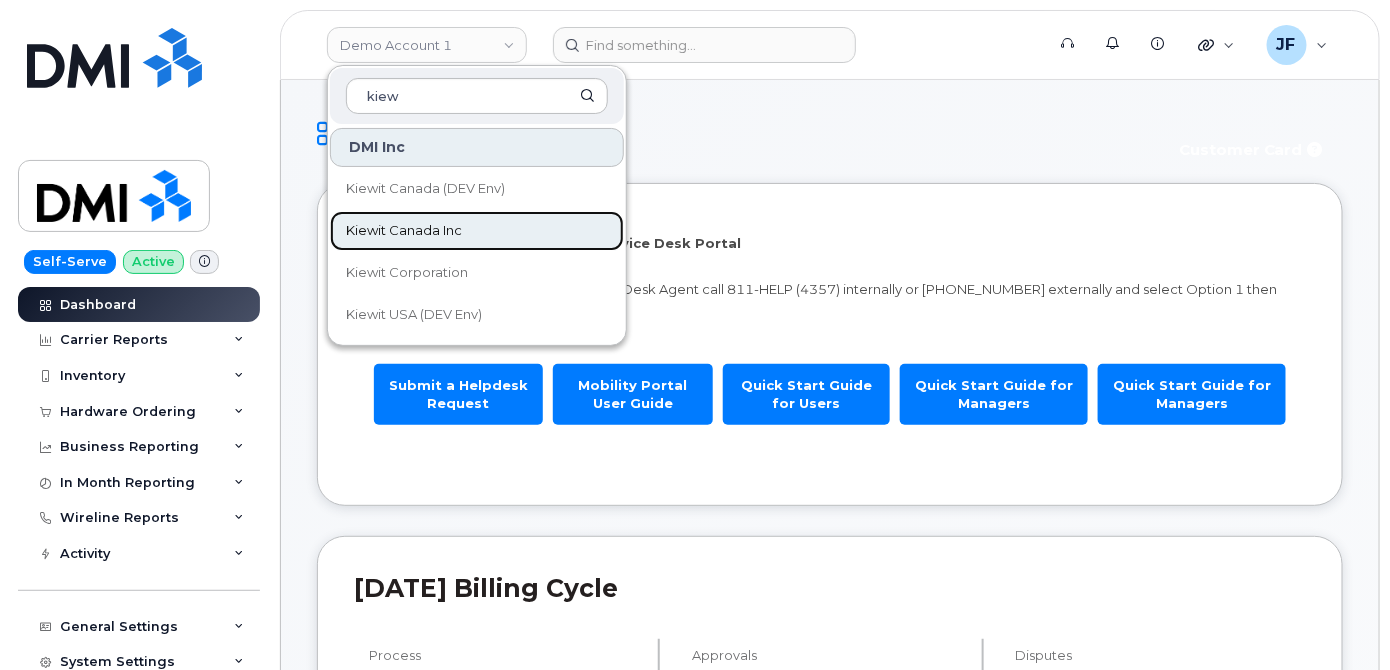 click on "Kiewit Canada Inc" 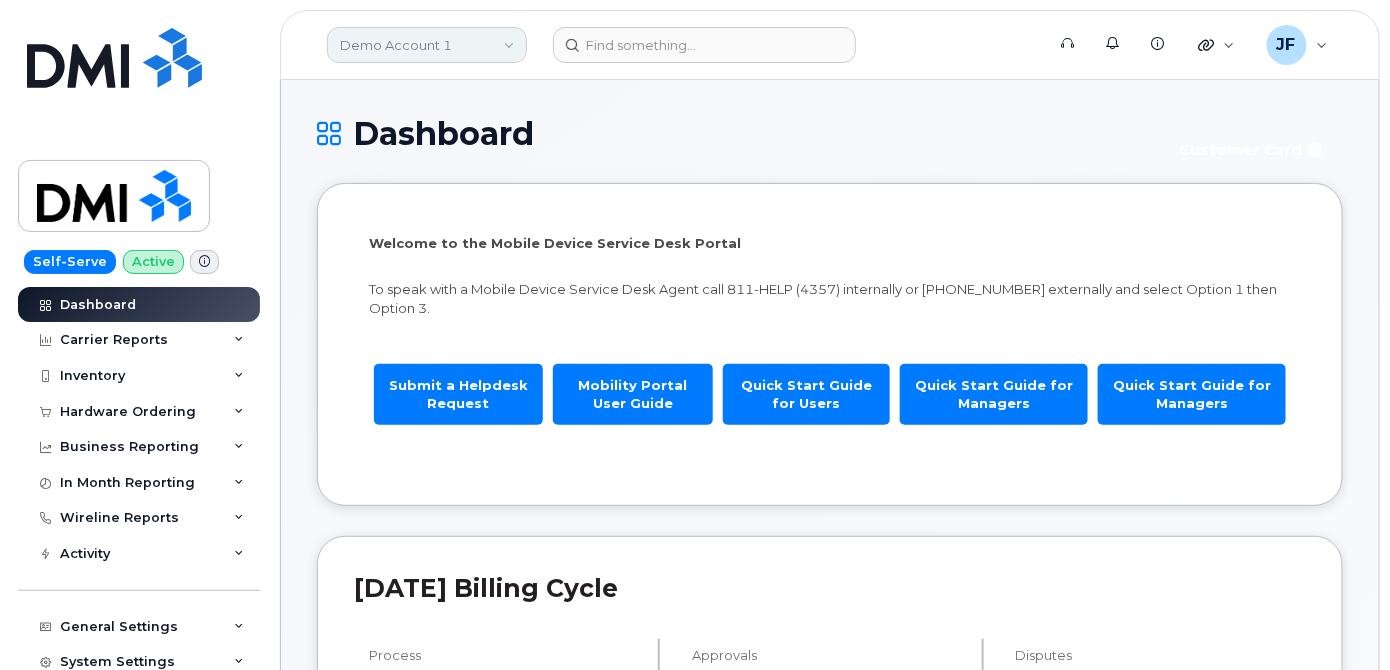 click on "Demo Account 1" 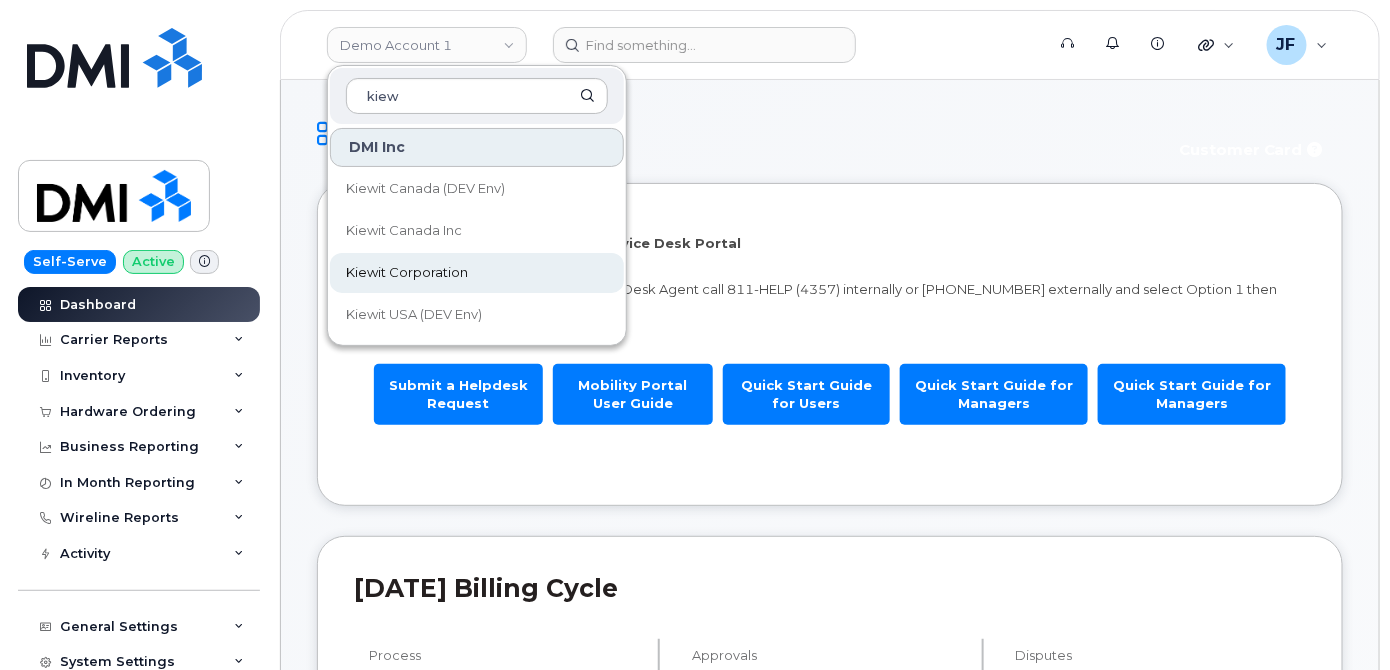 type on "kiew" 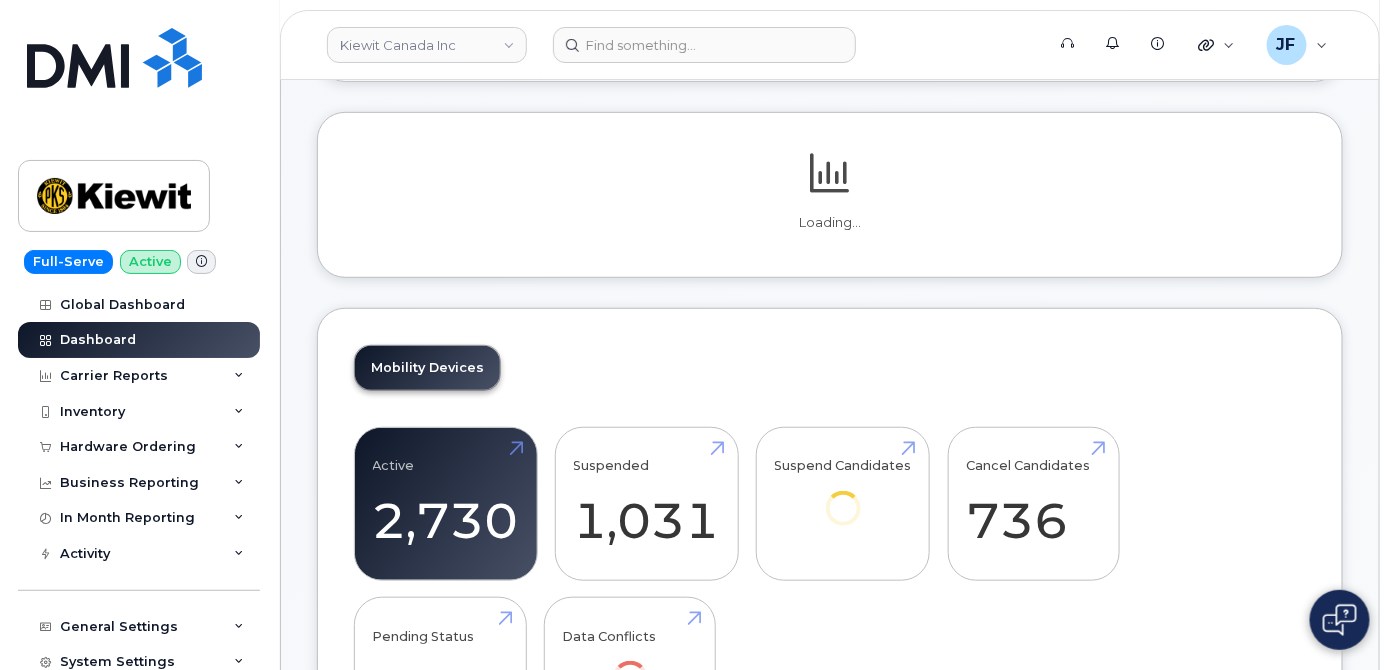 scroll, scrollTop: 272, scrollLeft: 0, axis: vertical 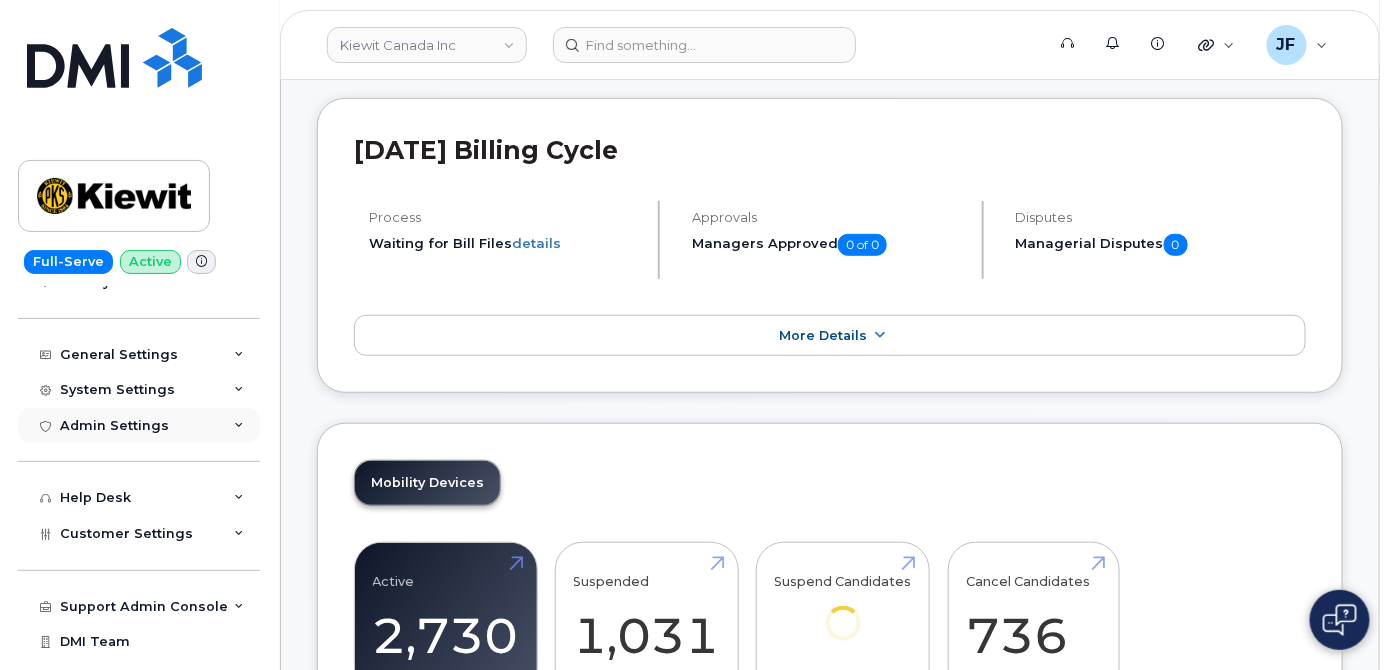 click on "Admin Settings" at bounding box center [114, 426] 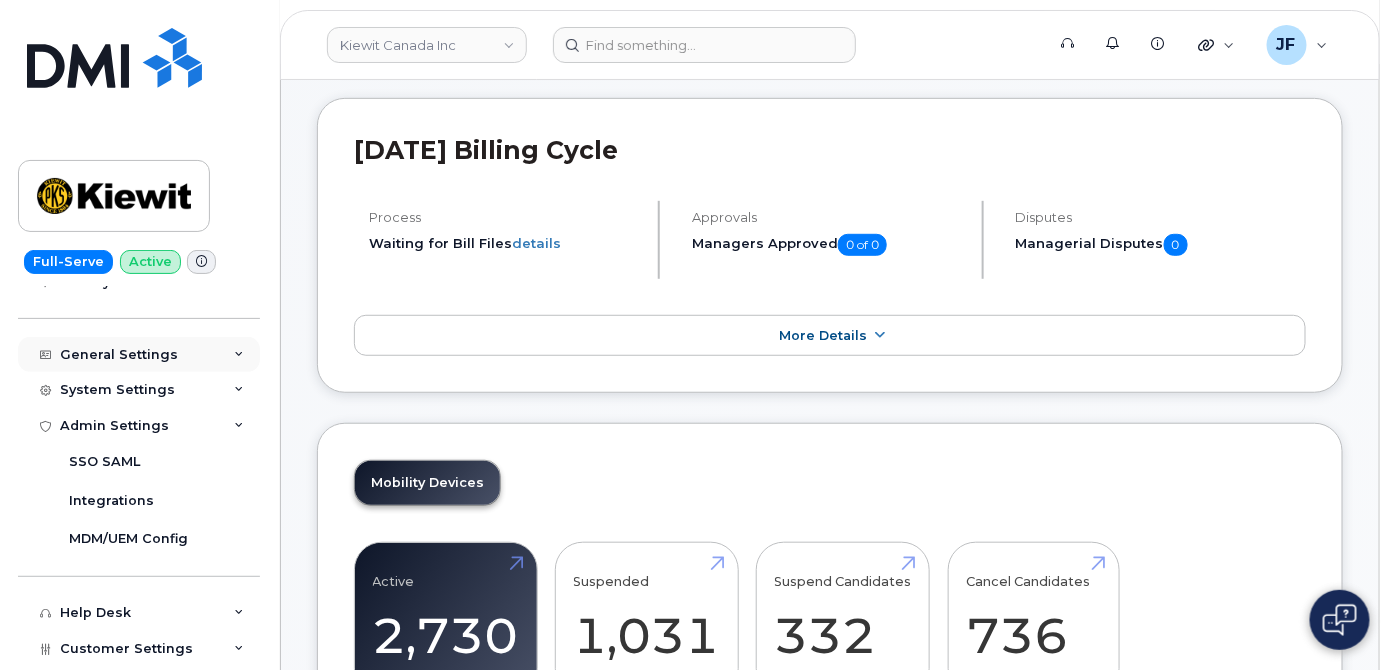 click on "General Settings" at bounding box center [139, 355] 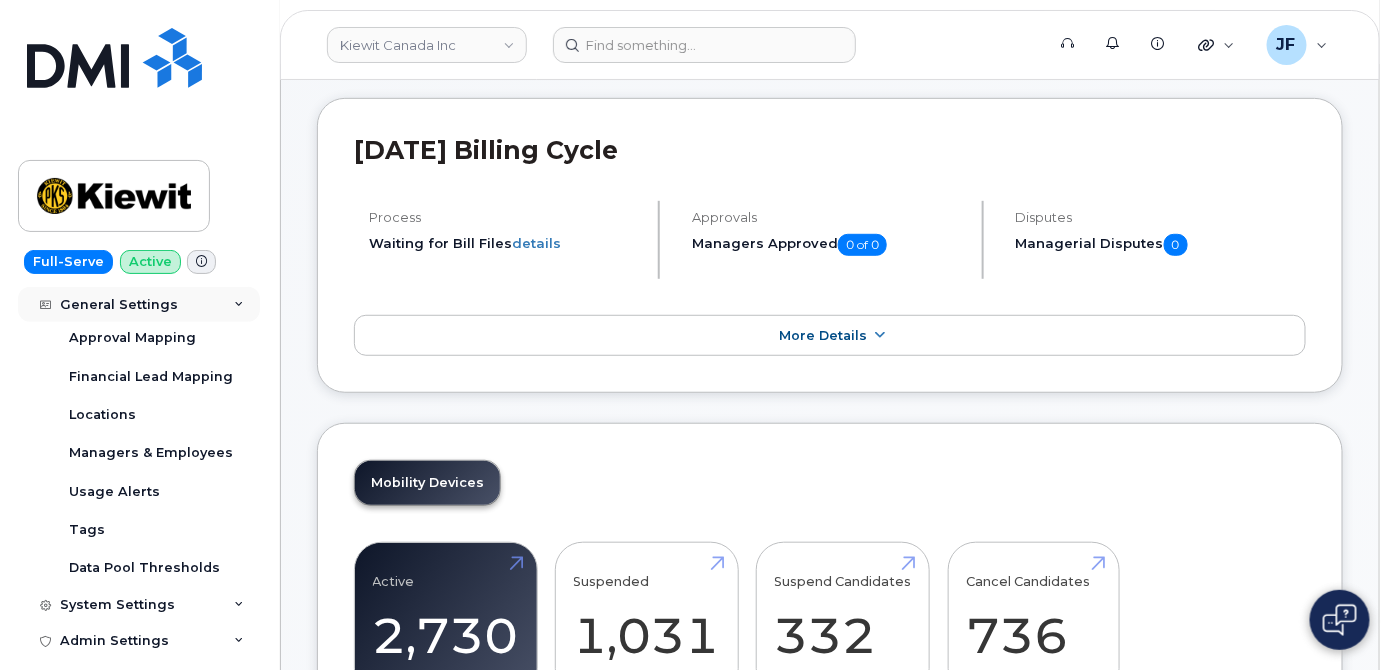 scroll, scrollTop: 454, scrollLeft: 0, axis: vertical 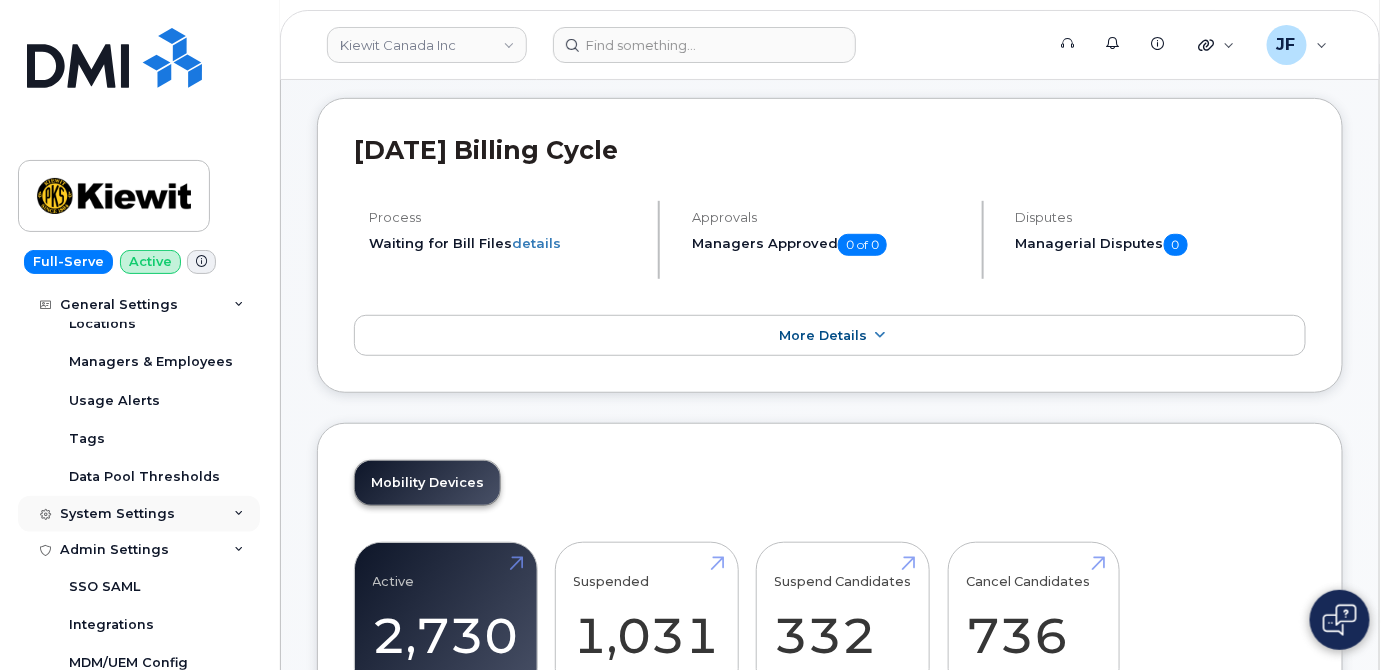 click on "System Settings" at bounding box center [117, 514] 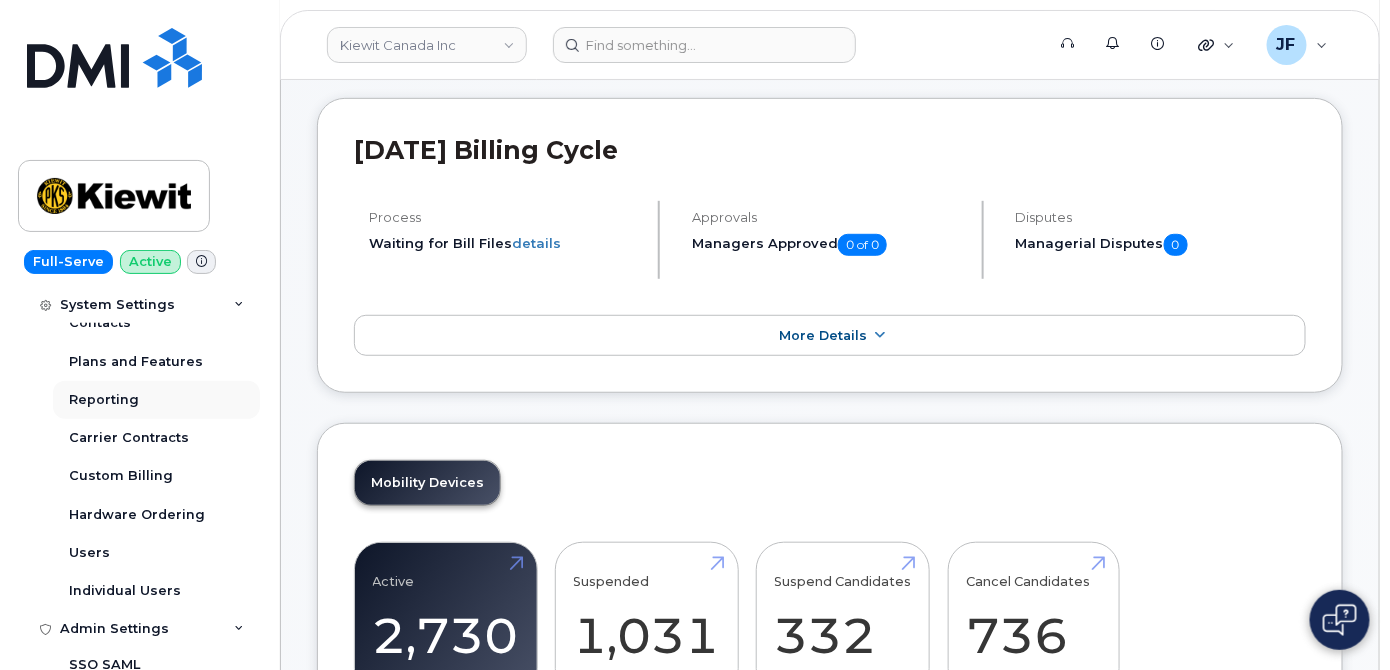 scroll, scrollTop: 727, scrollLeft: 0, axis: vertical 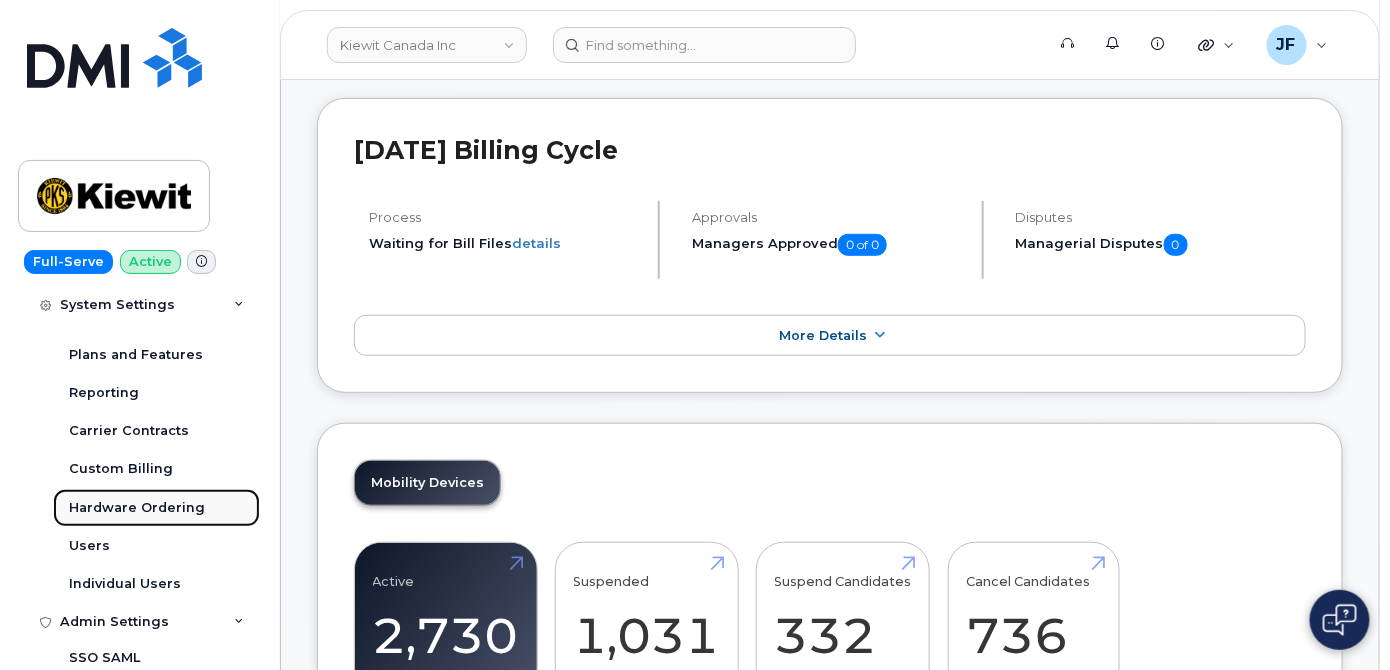 click on "Hardware Ordering" at bounding box center [137, 508] 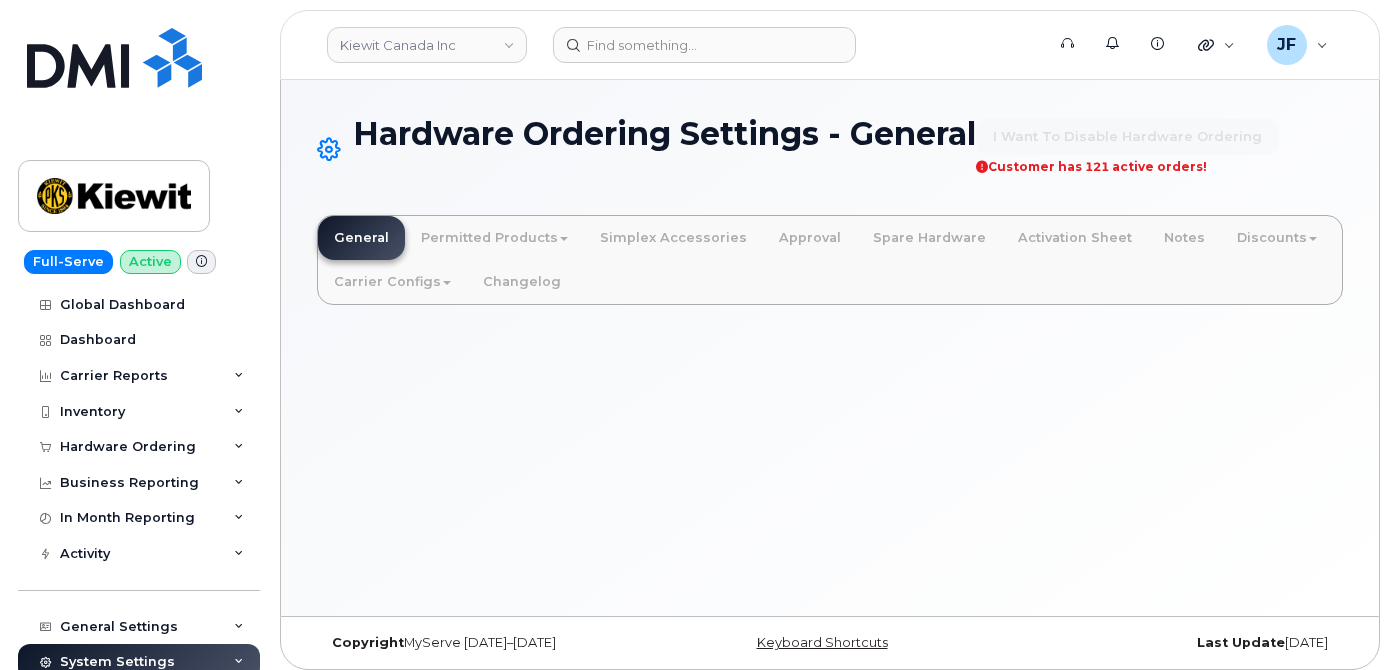 scroll, scrollTop: 0, scrollLeft: 0, axis: both 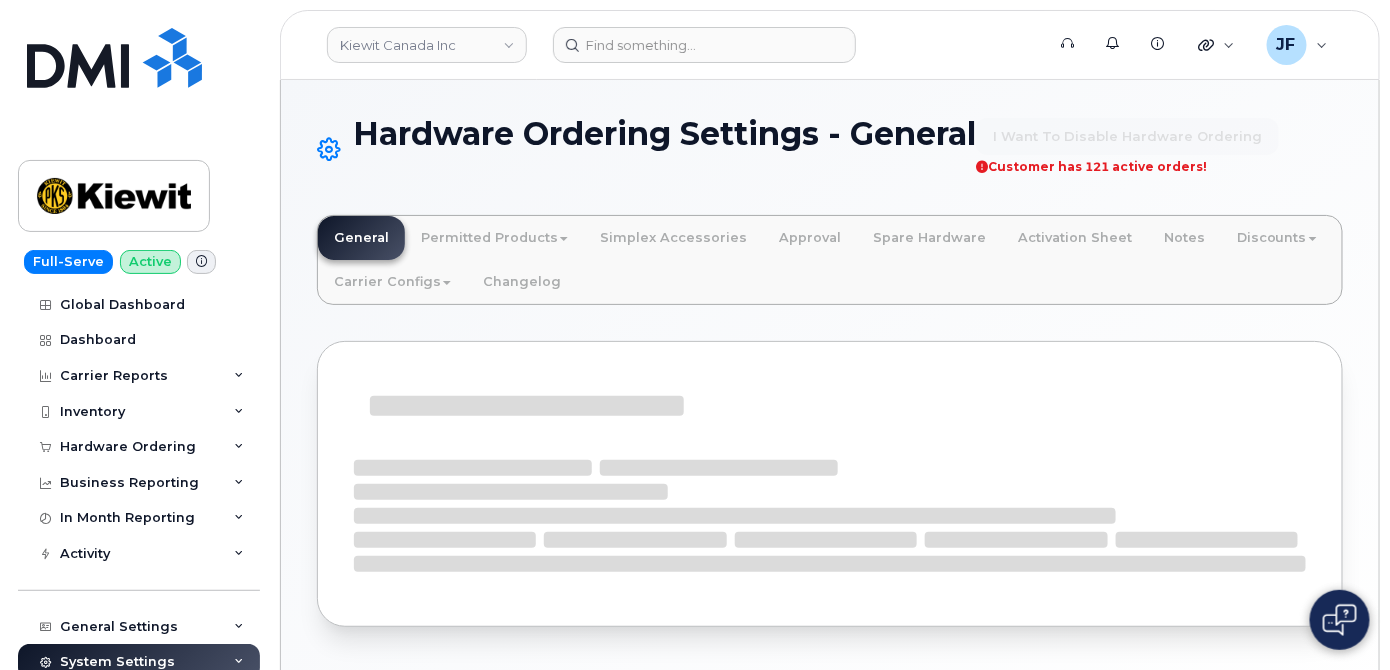 select on "admins" 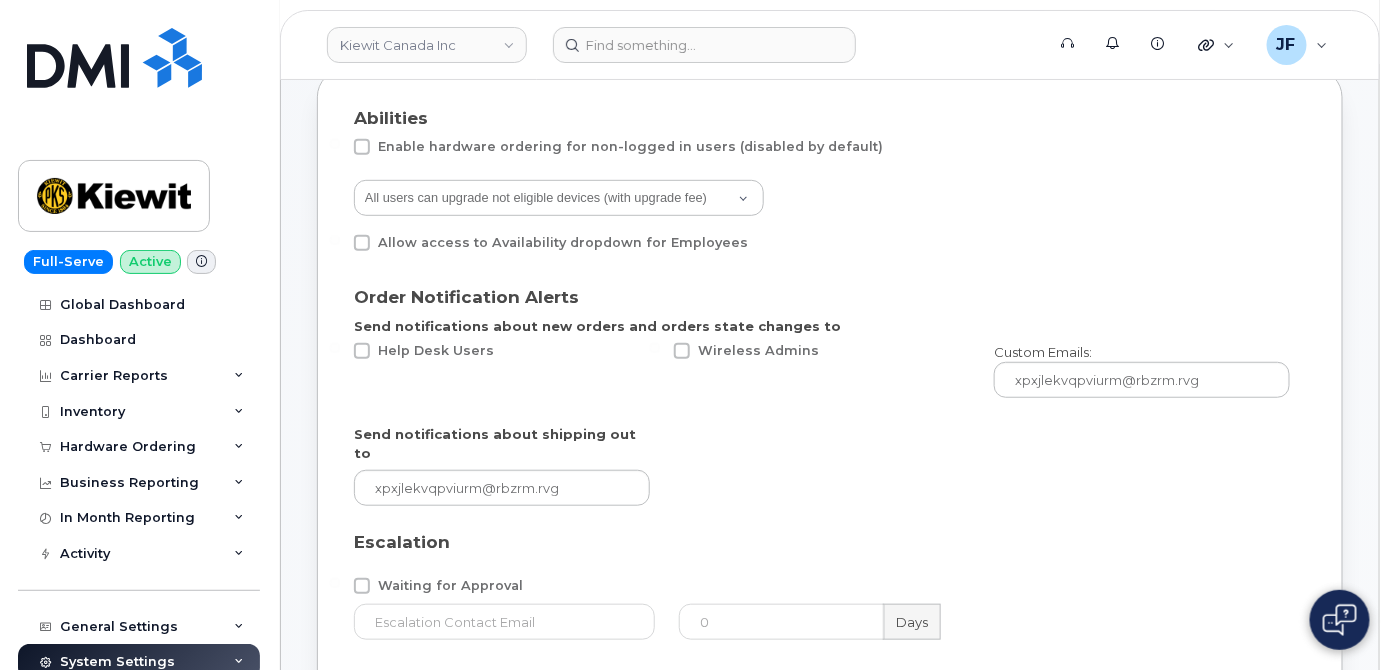 scroll, scrollTop: 0, scrollLeft: 0, axis: both 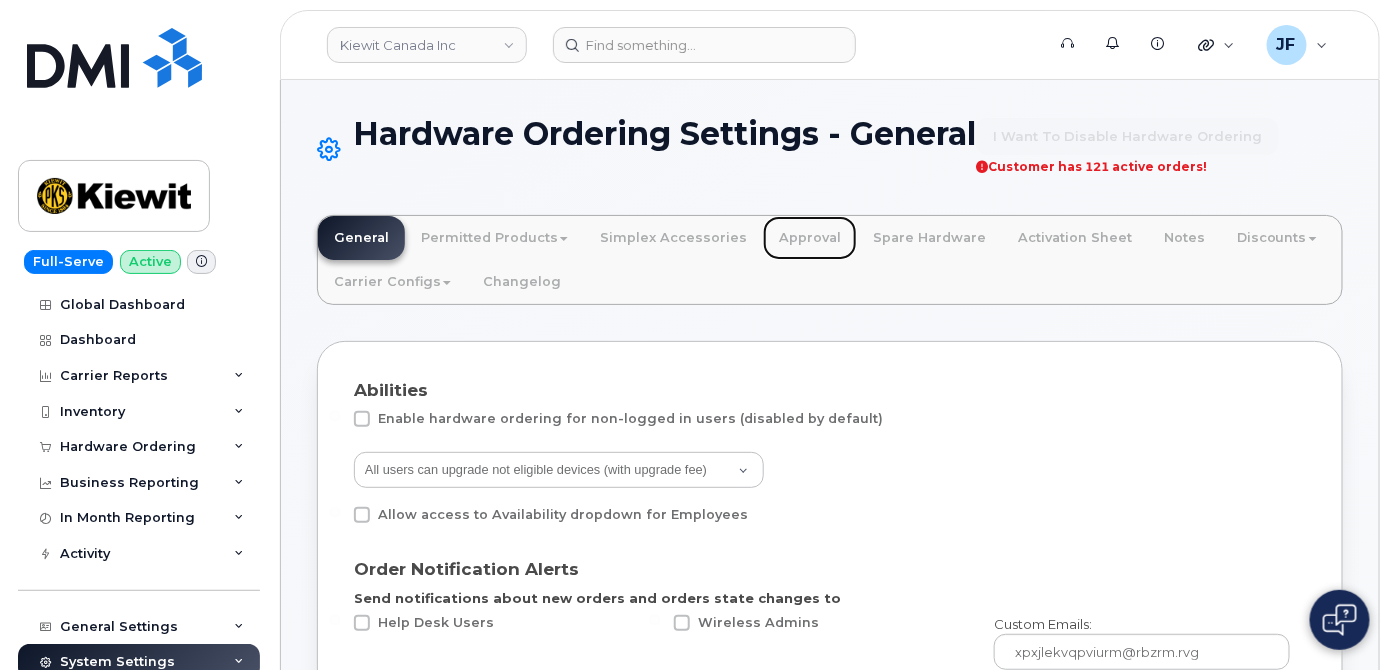 click on "Approval" at bounding box center [810, 238] 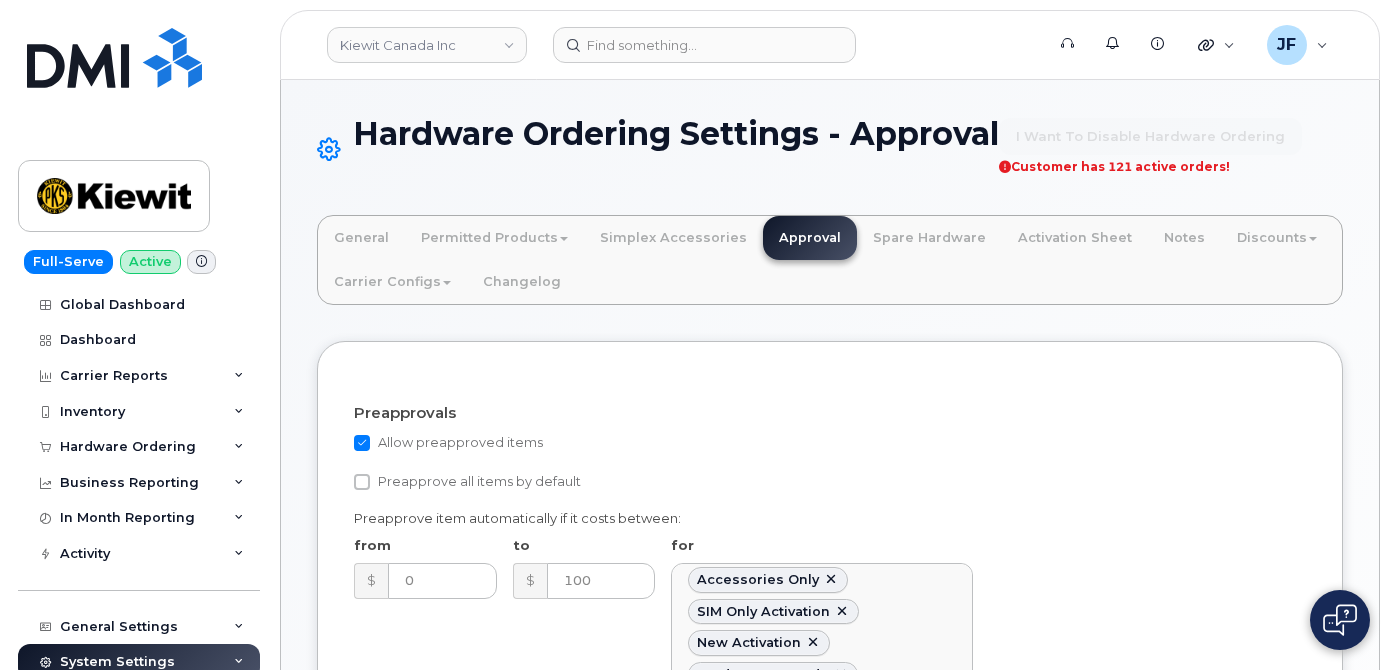 select 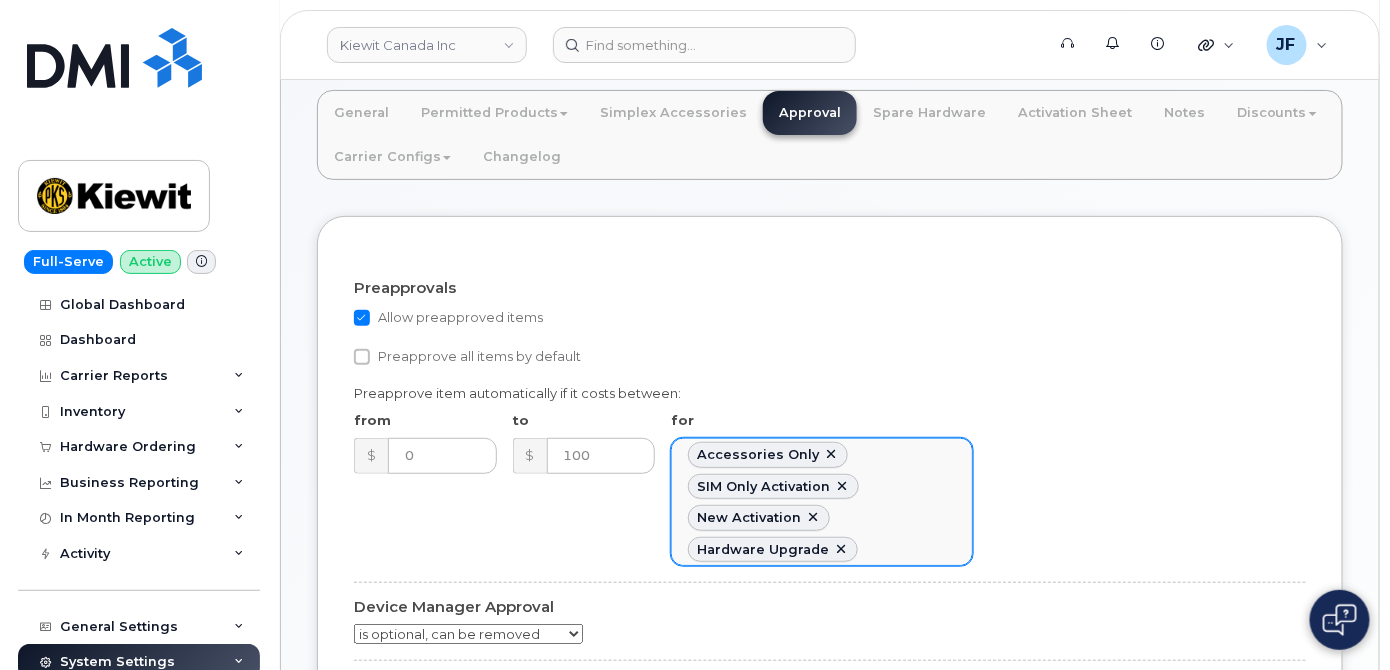 scroll, scrollTop: 0, scrollLeft: 0, axis: both 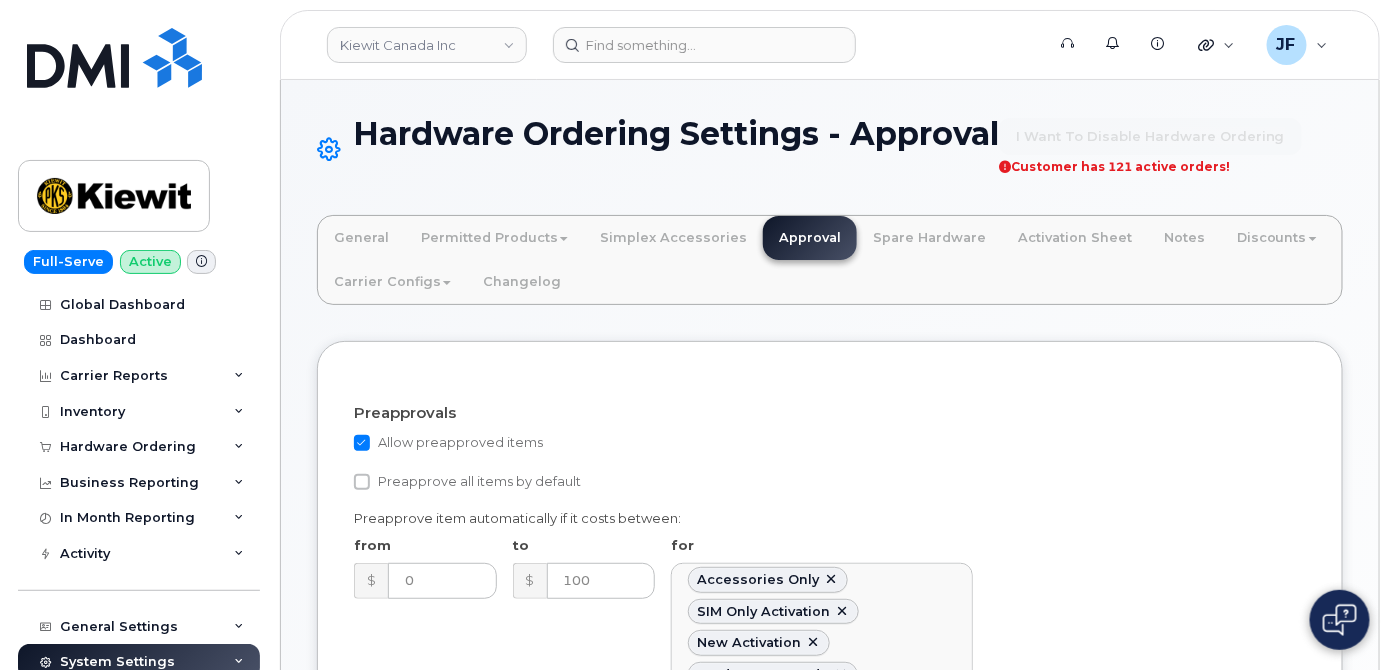 click on "Carrier Configs" at bounding box center [392, 282] 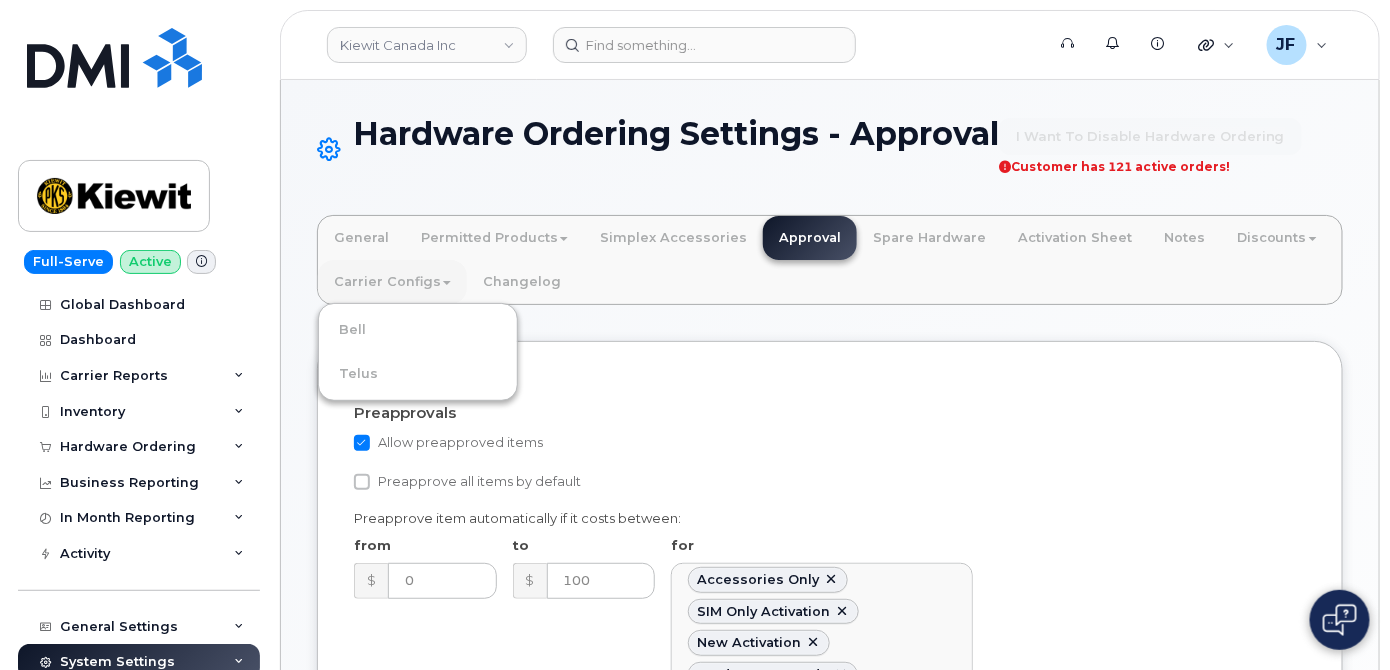 click on "Permitted Products" at bounding box center [494, 238] 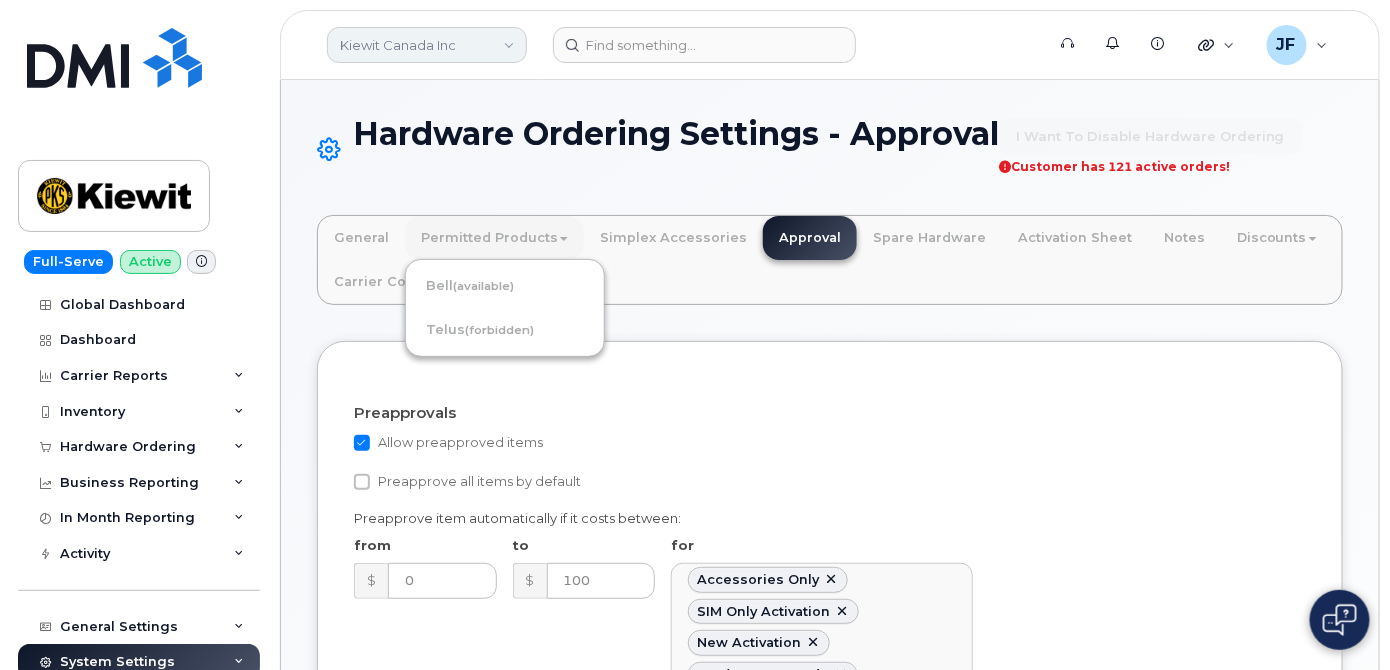 click on "Kiewit Canada Inc" at bounding box center (427, 45) 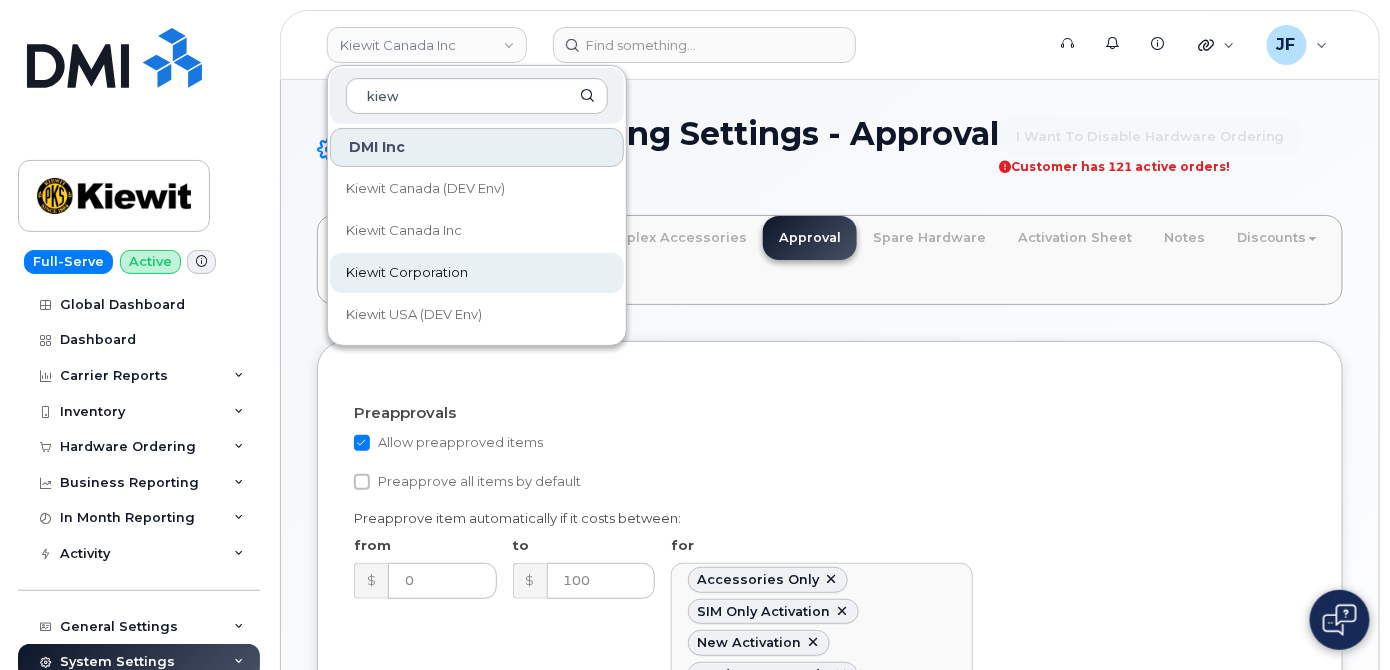 type on "kiew" 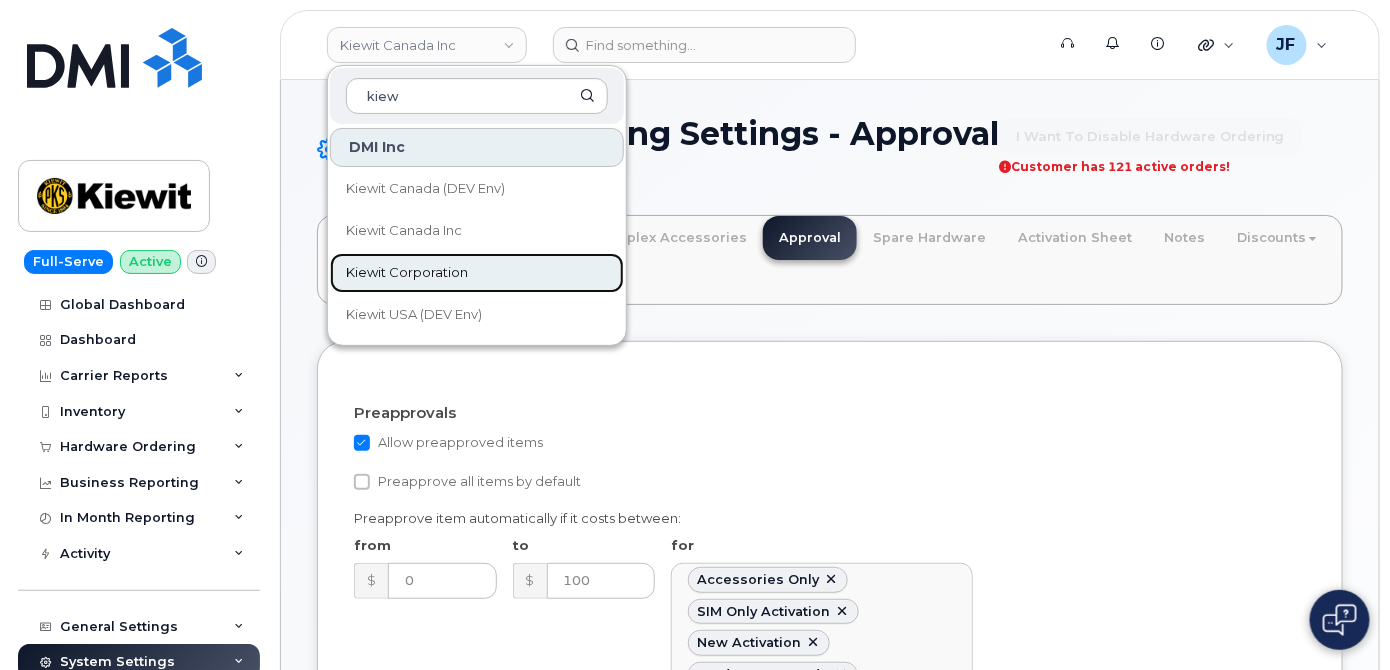 click on "Kiewit Corporation" at bounding box center (407, 273) 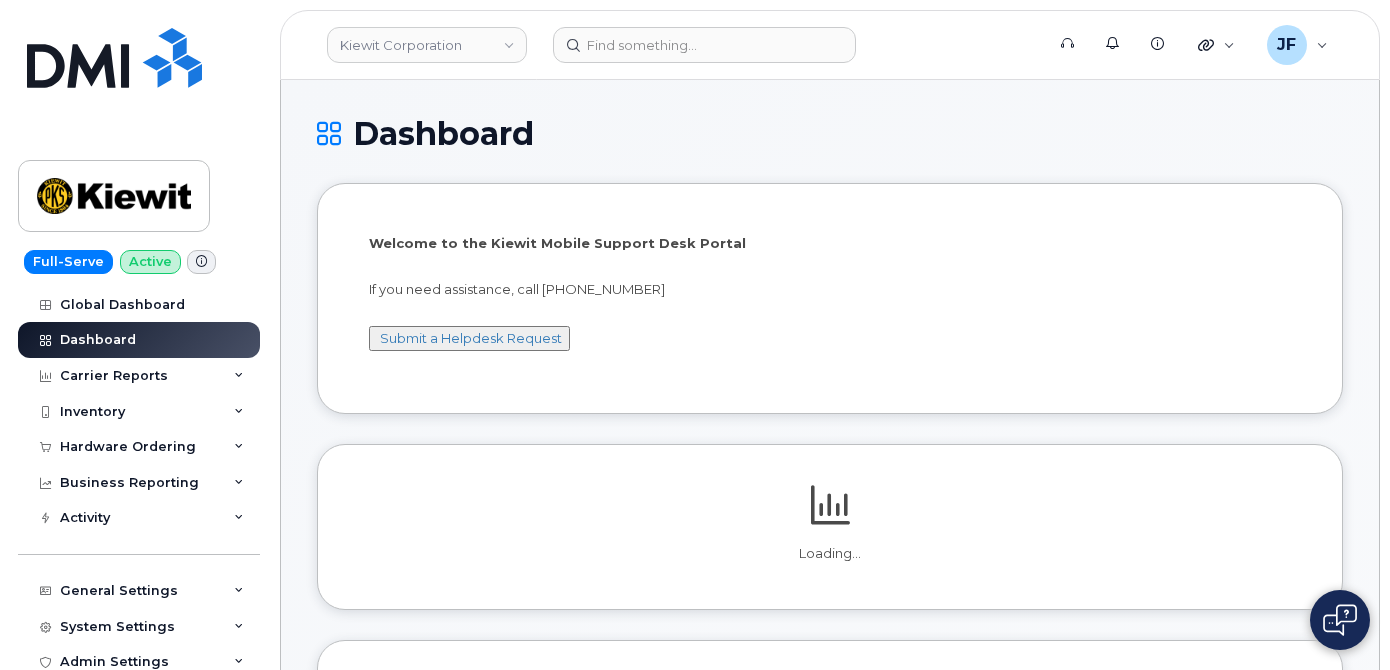scroll, scrollTop: 0, scrollLeft: 0, axis: both 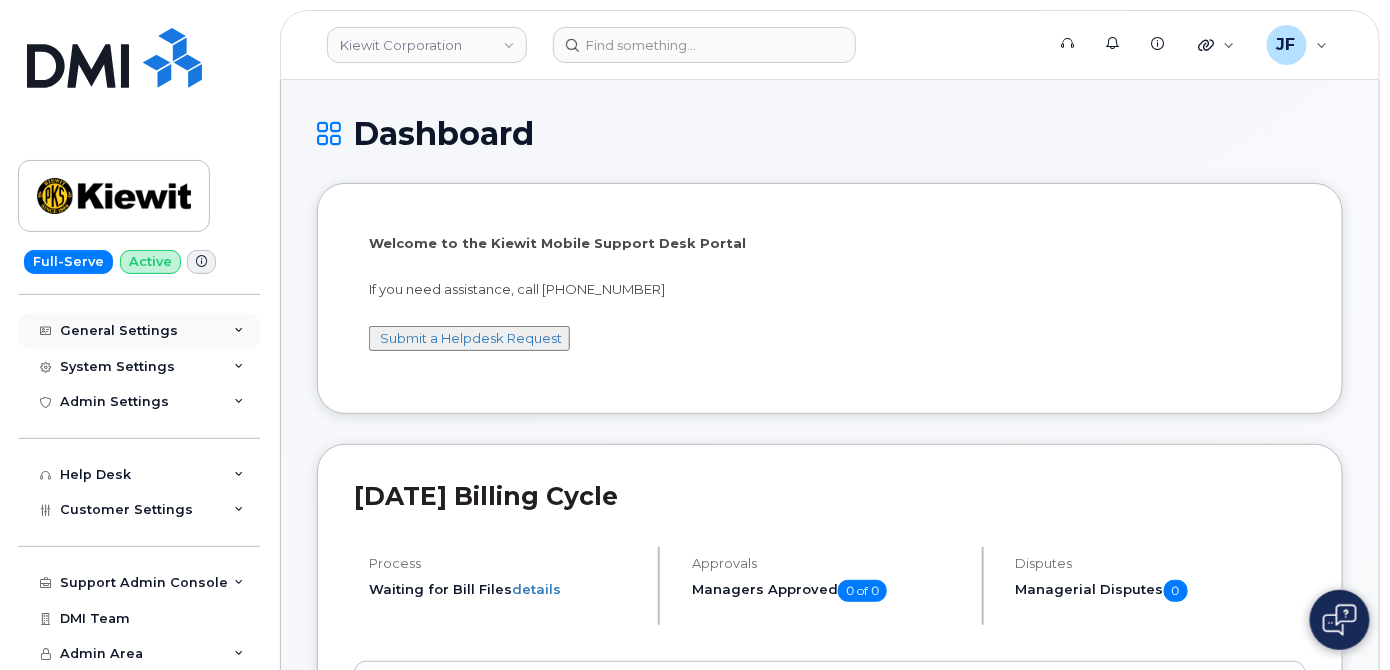 click on "General Settings" at bounding box center (119, 331) 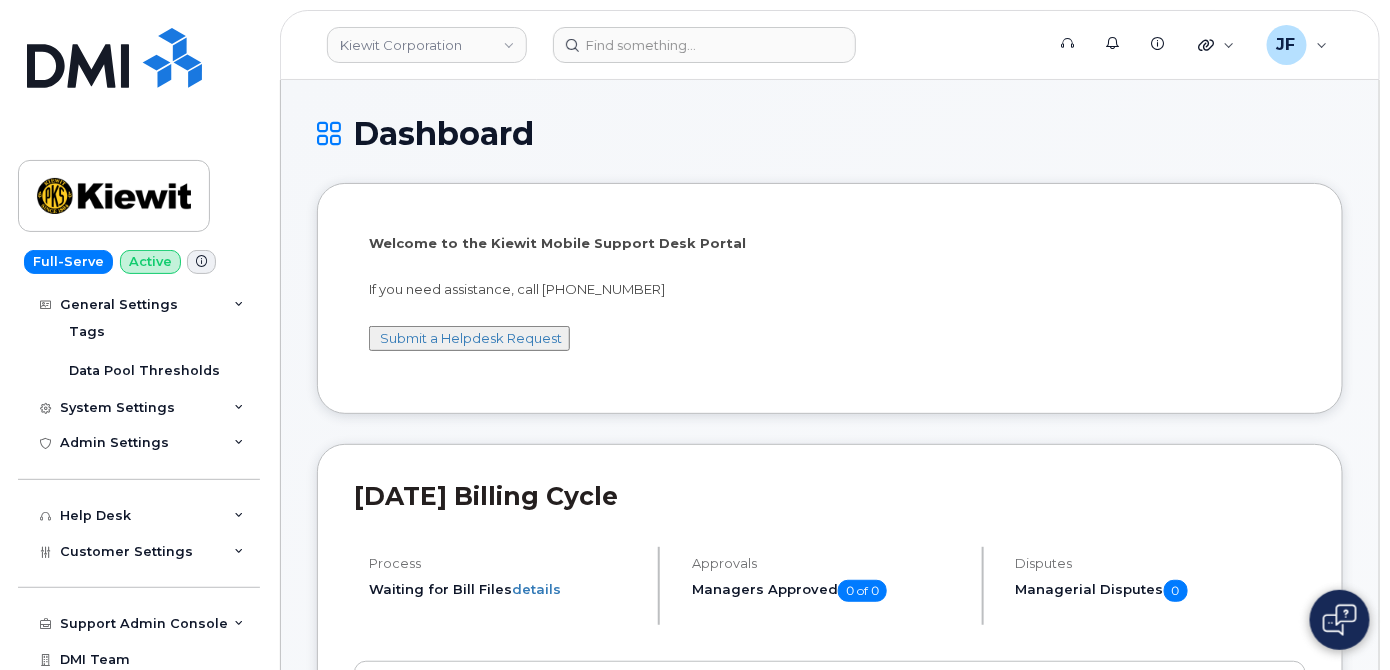 scroll, scrollTop: 566, scrollLeft: 0, axis: vertical 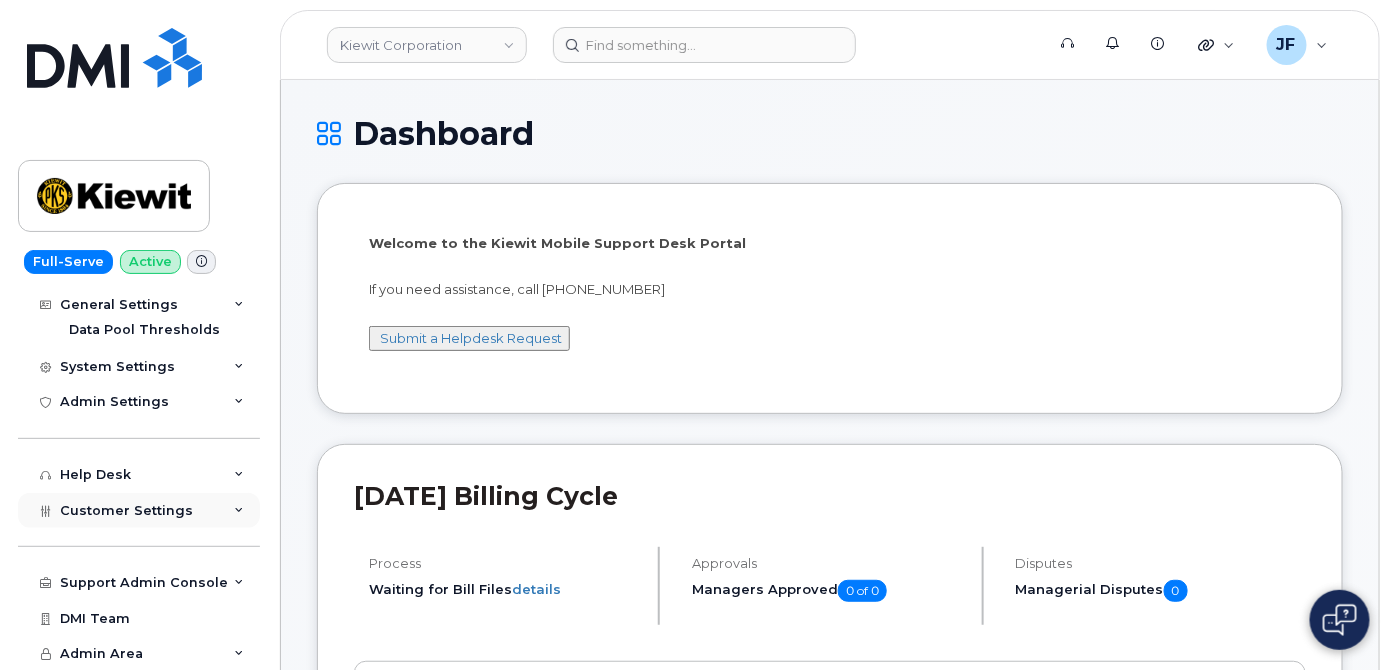 click on "Customer Settings" at bounding box center (126, 510) 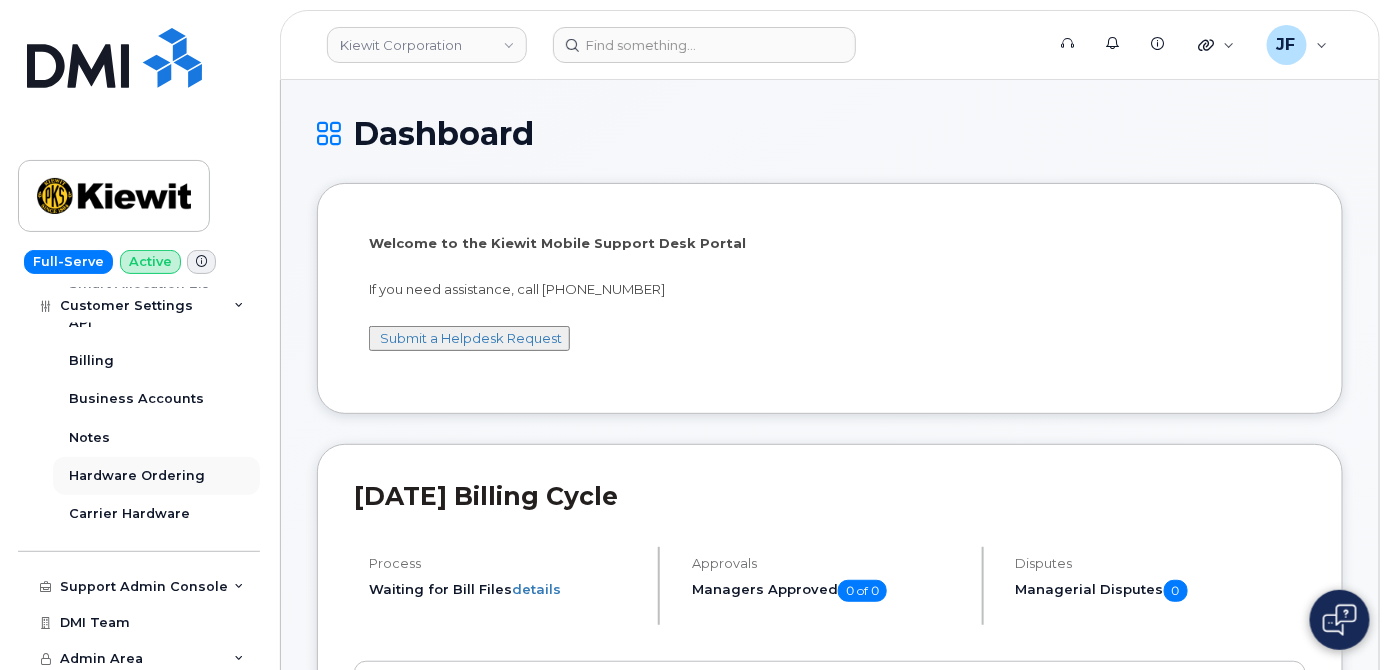 scroll, scrollTop: 1140, scrollLeft: 0, axis: vertical 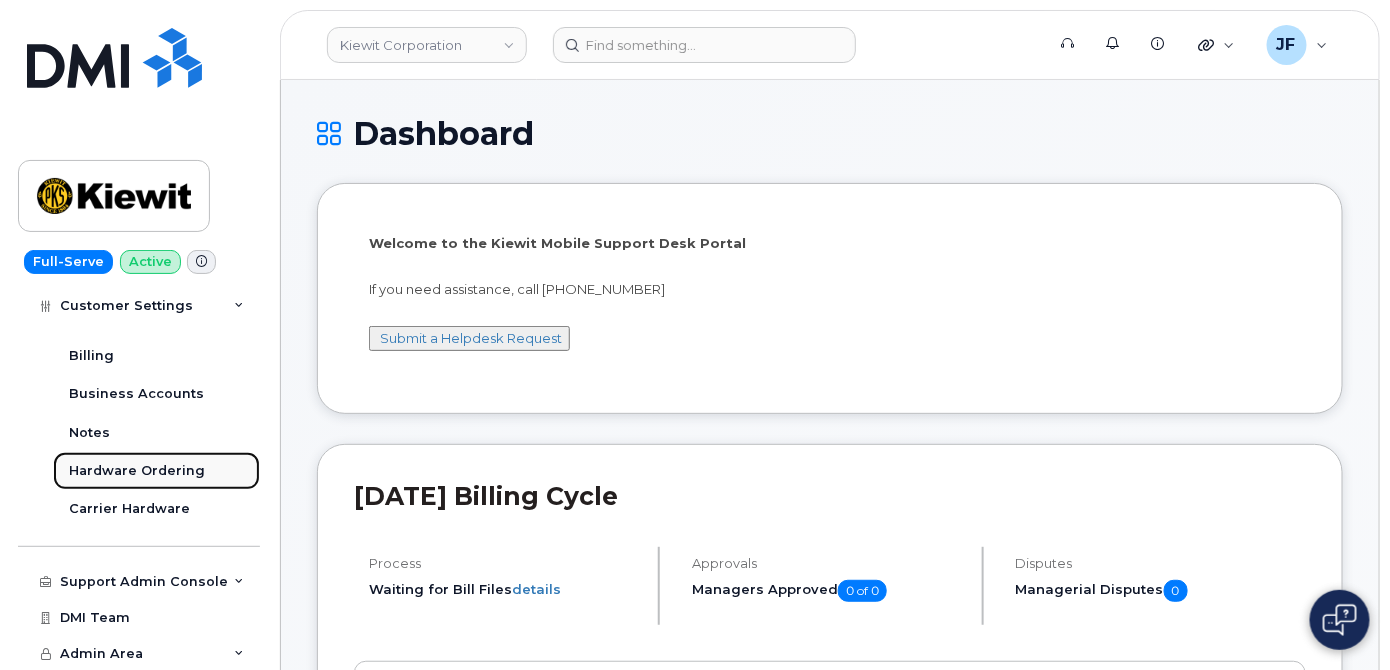 drag, startPoint x: 132, startPoint y: 470, endPoint x: 246, endPoint y: 464, distance: 114.15778 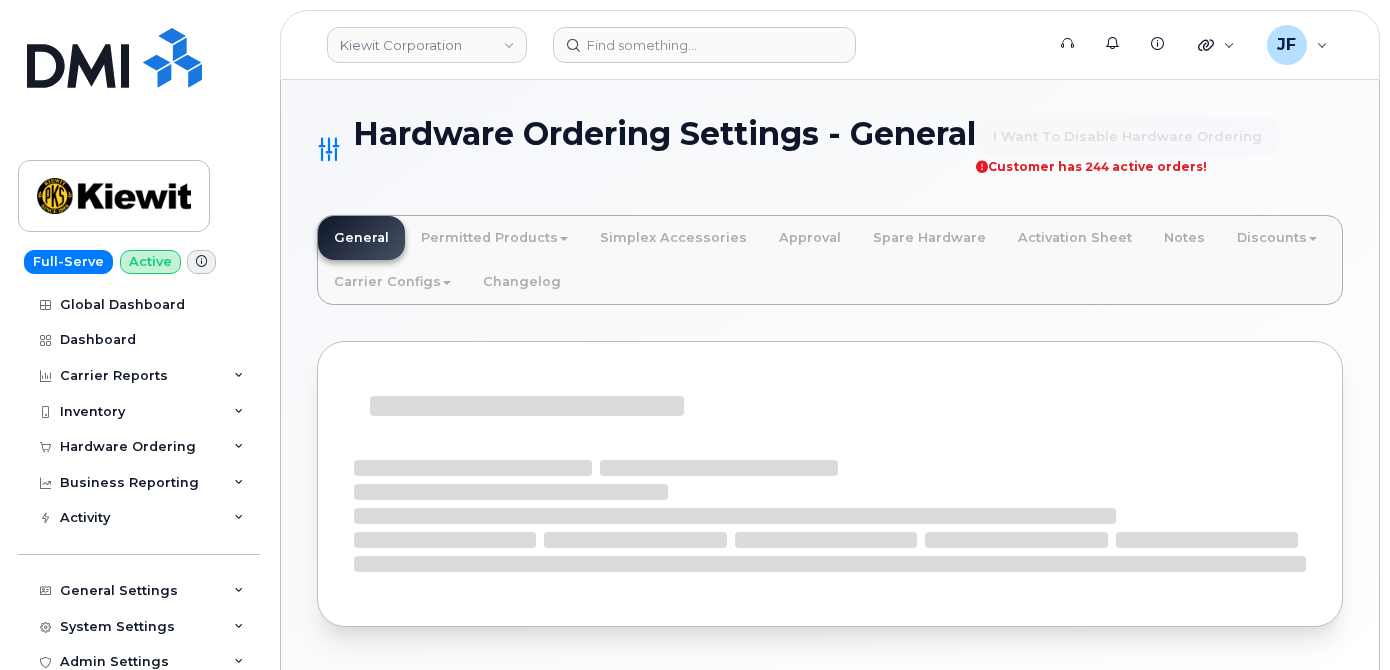 scroll, scrollTop: 0, scrollLeft: 0, axis: both 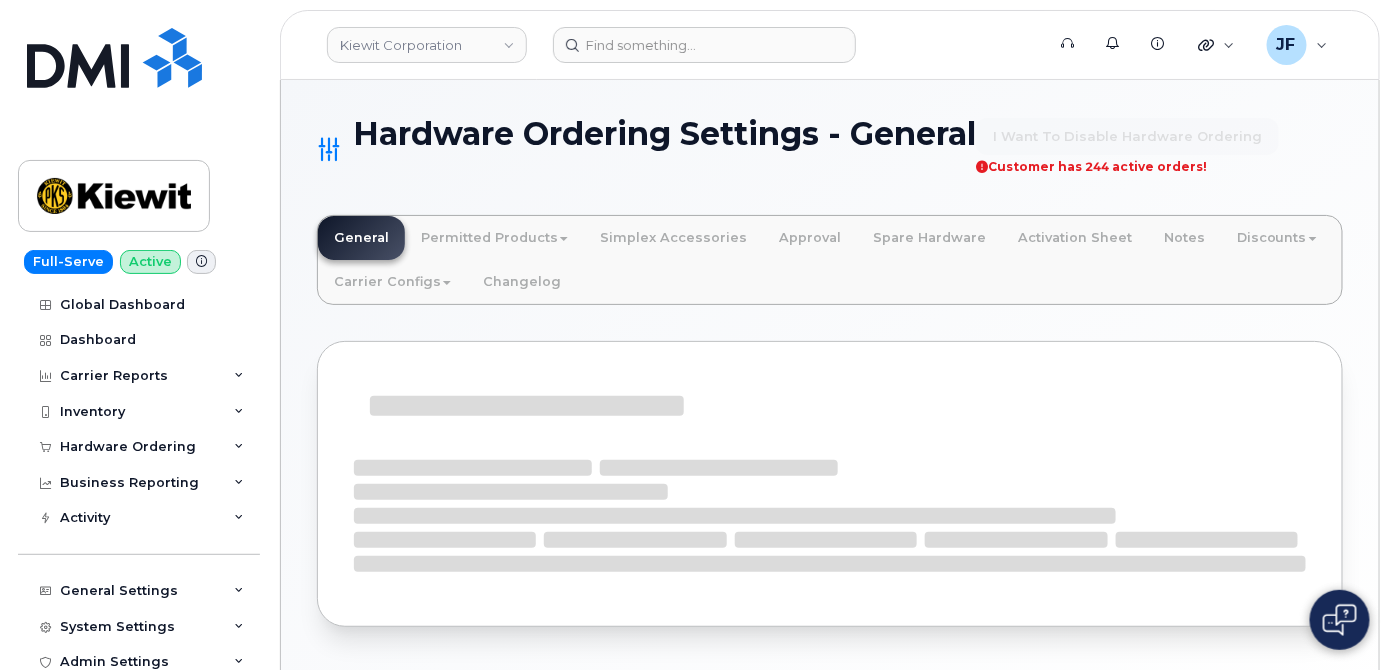 select on "admins" 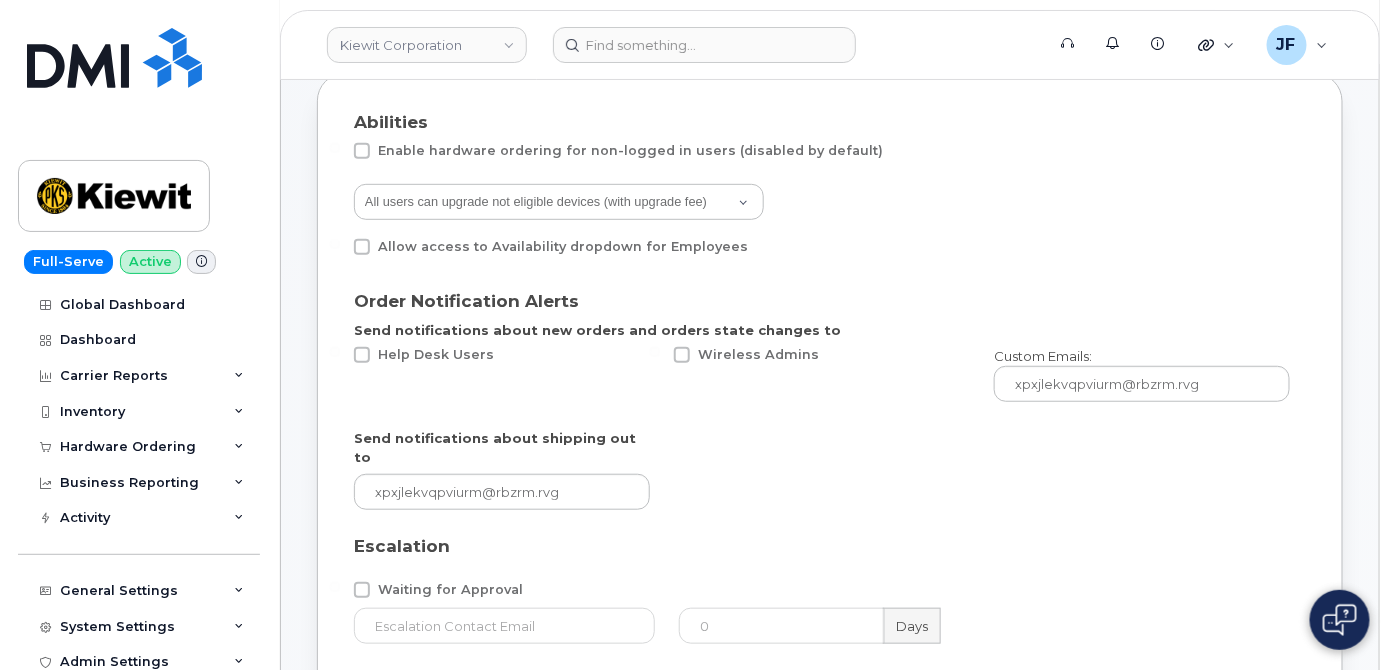 scroll, scrollTop: 363, scrollLeft: 0, axis: vertical 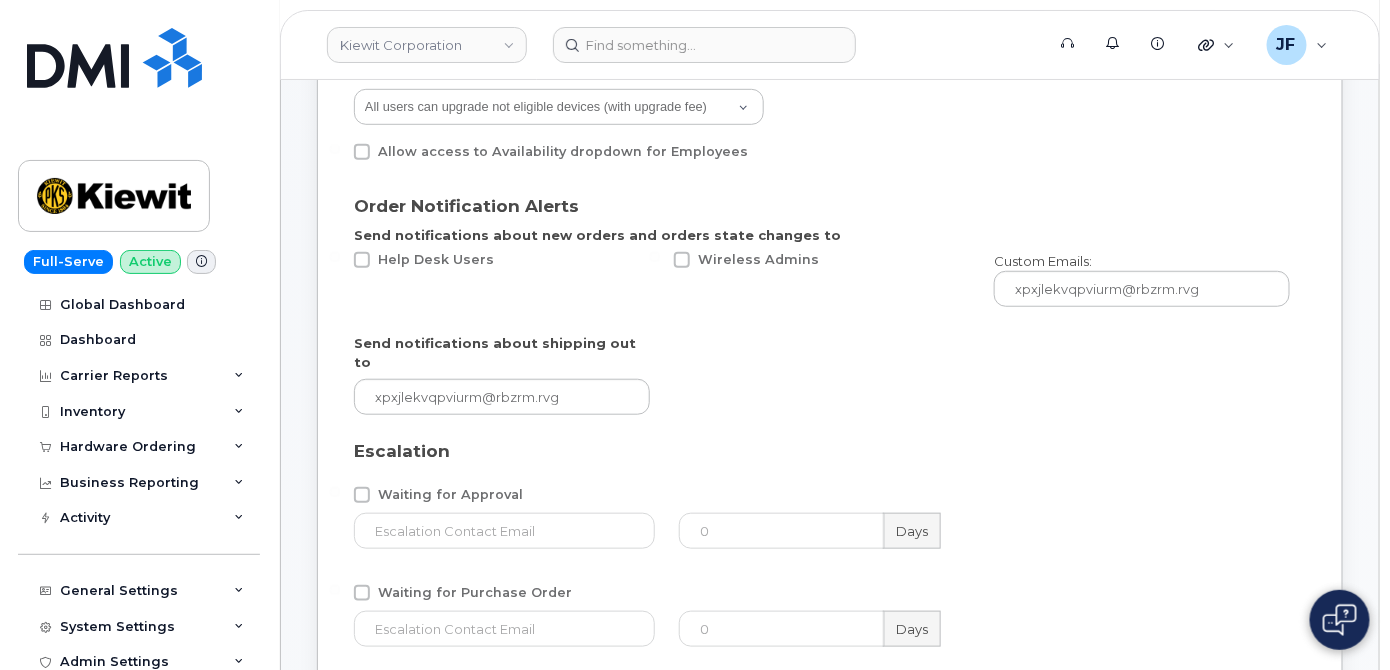 click on "Send notifications about shipping out to" at bounding box center (822, 374) 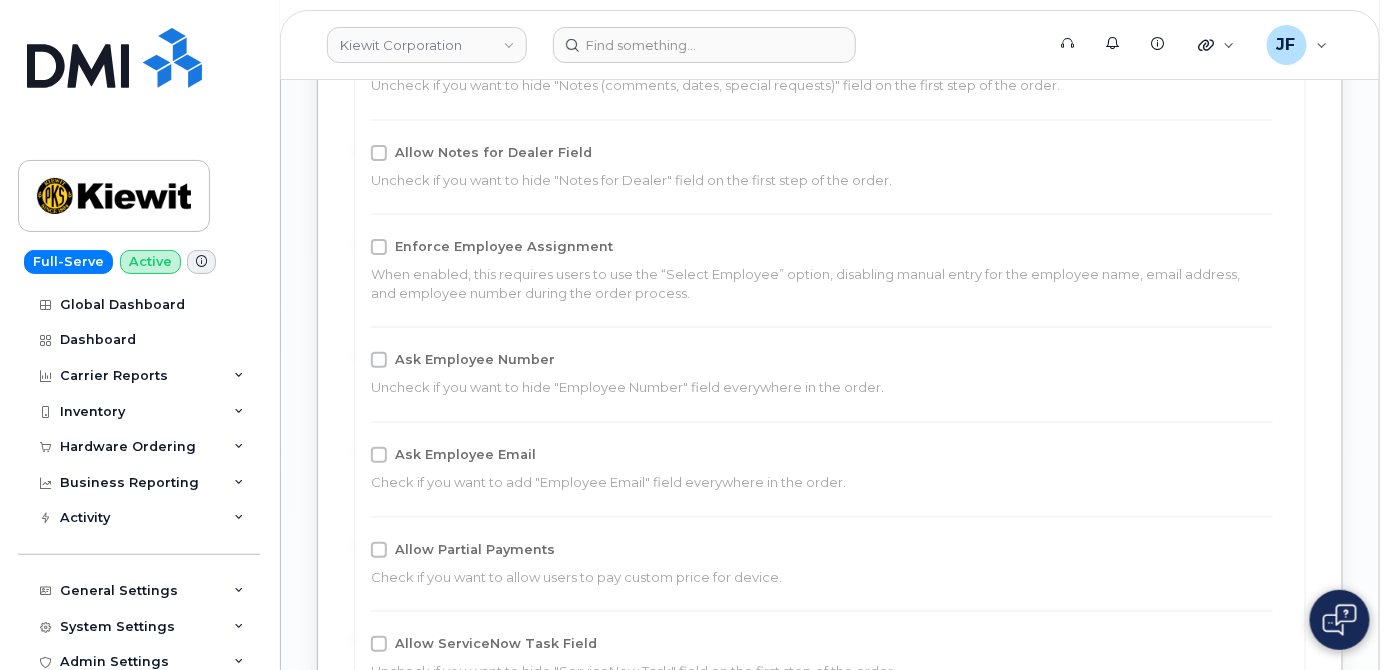 scroll, scrollTop: 2636, scrollLeft: 0, axis: vertical 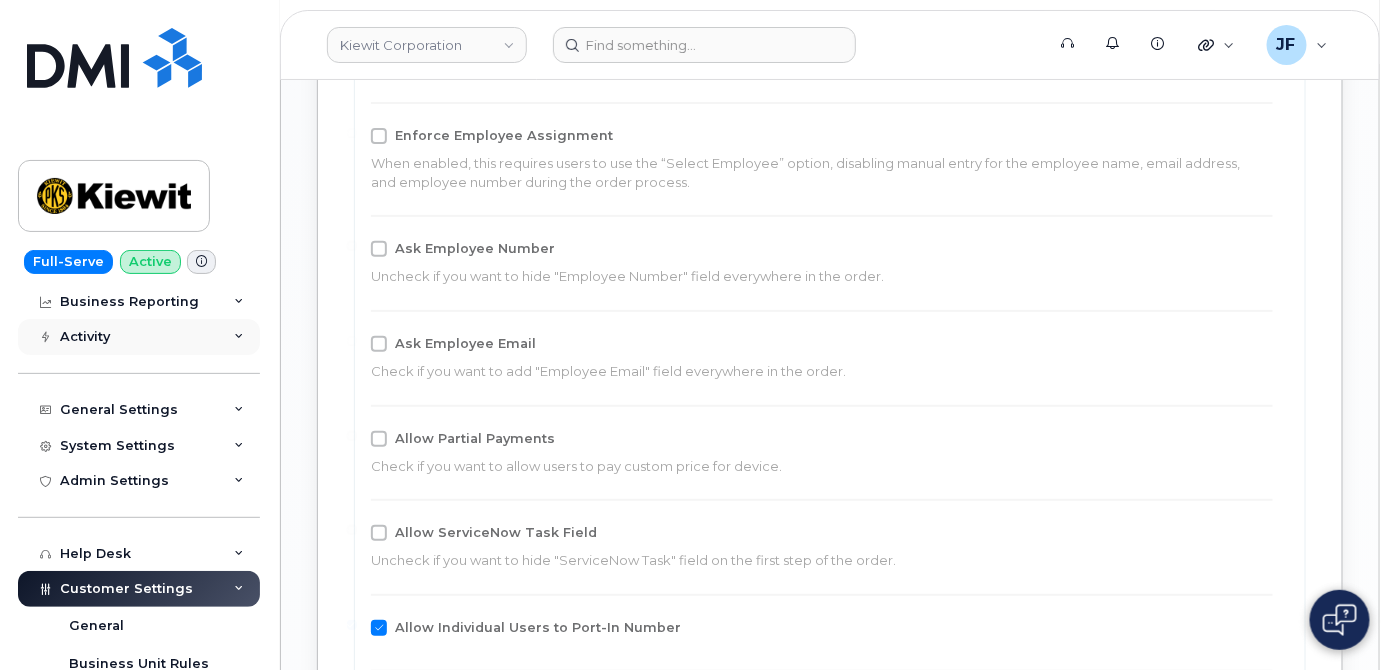 click on "Activity" at bounding box center (85, 337) 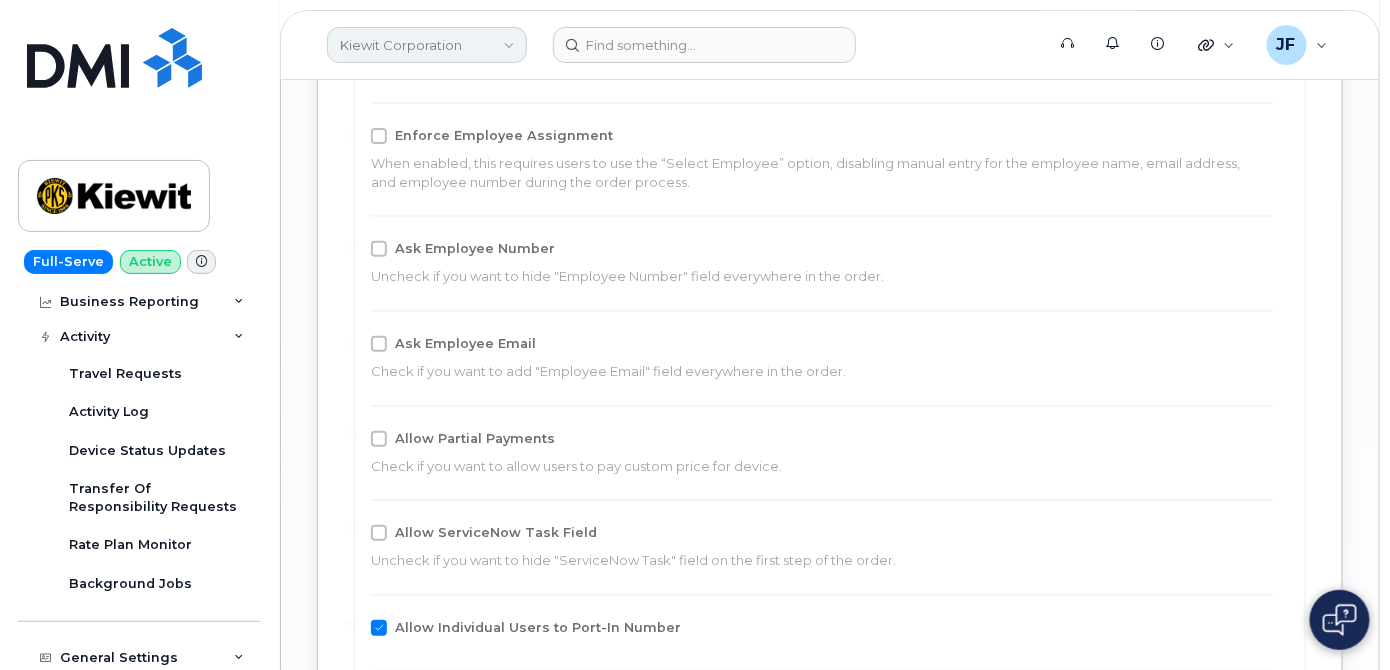click on "Kiewit Corporation" at bounding box center (427, 45) 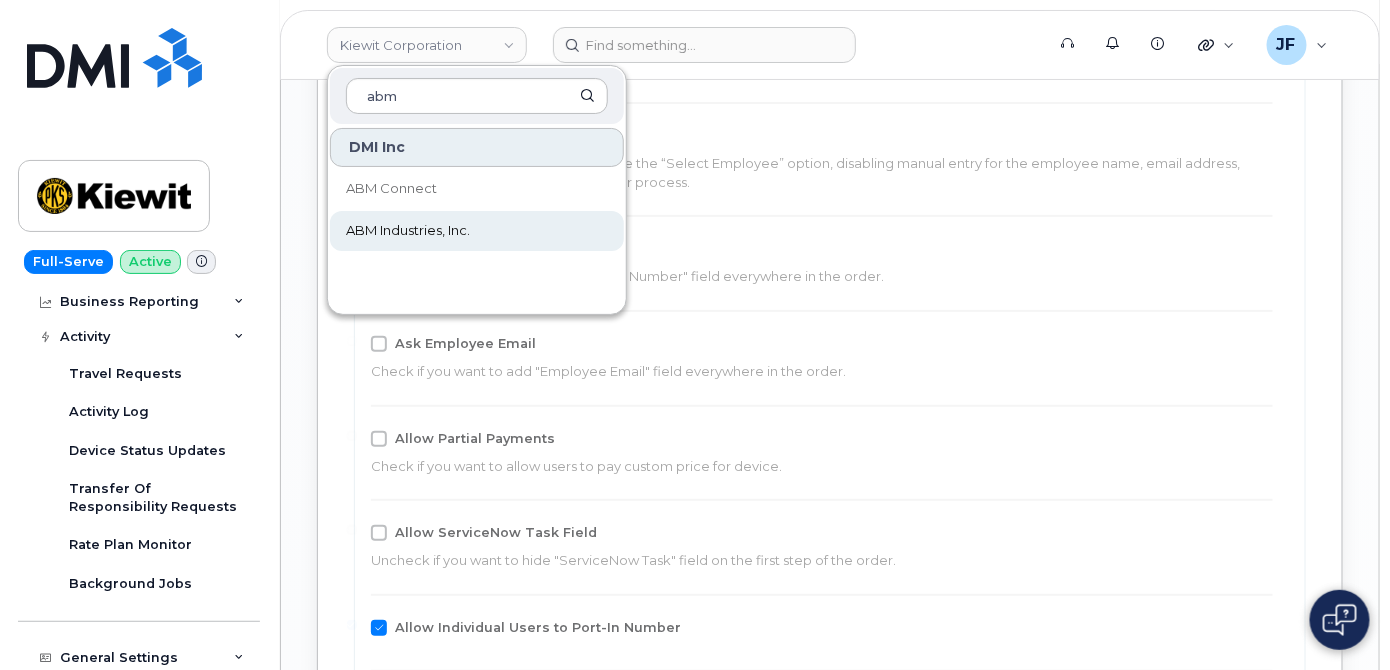 type on "abm" 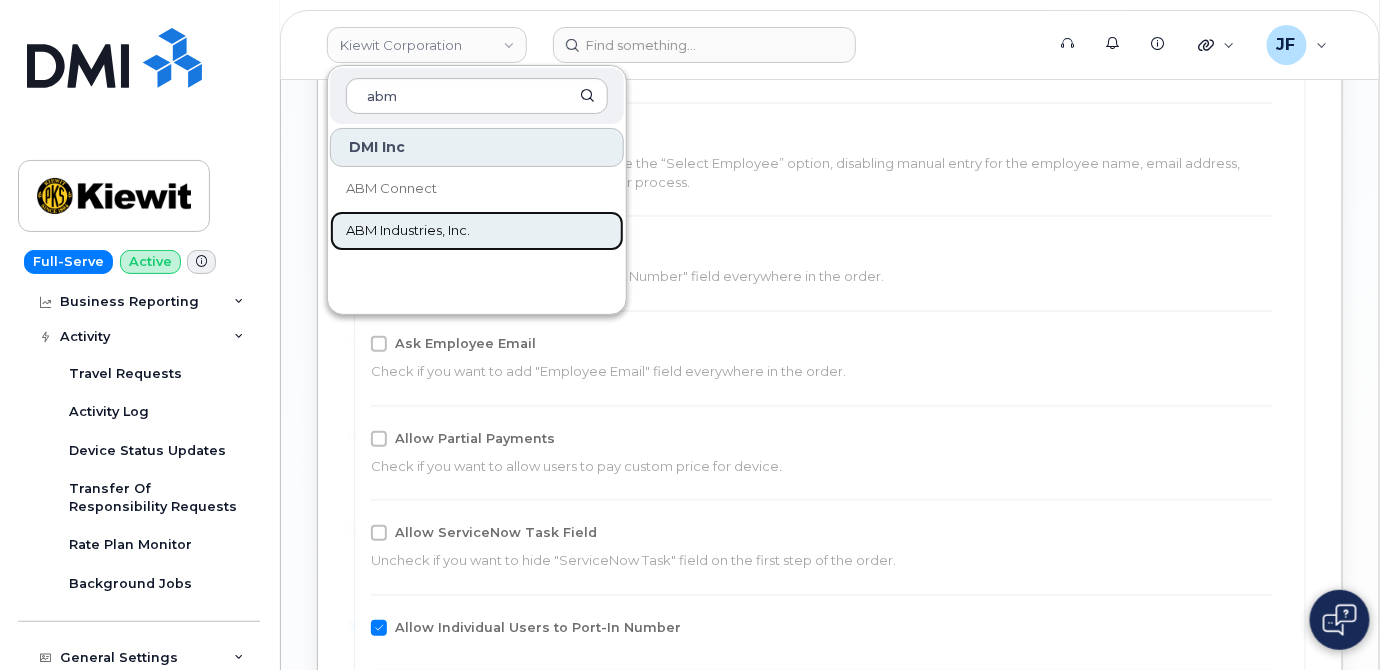 click on "ABM Industries, Inc." at bounding box center [408, 231] 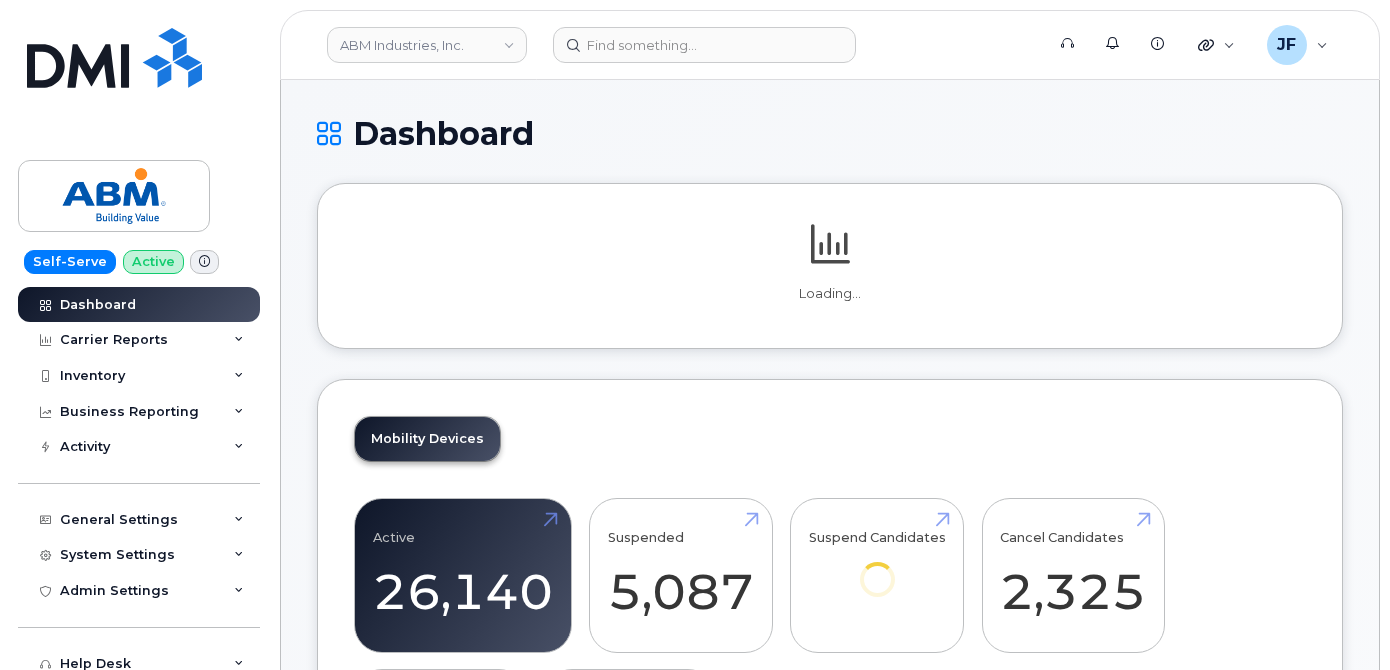 scroll, scrollTop: 0, scrollLeft: 0, axis: both 